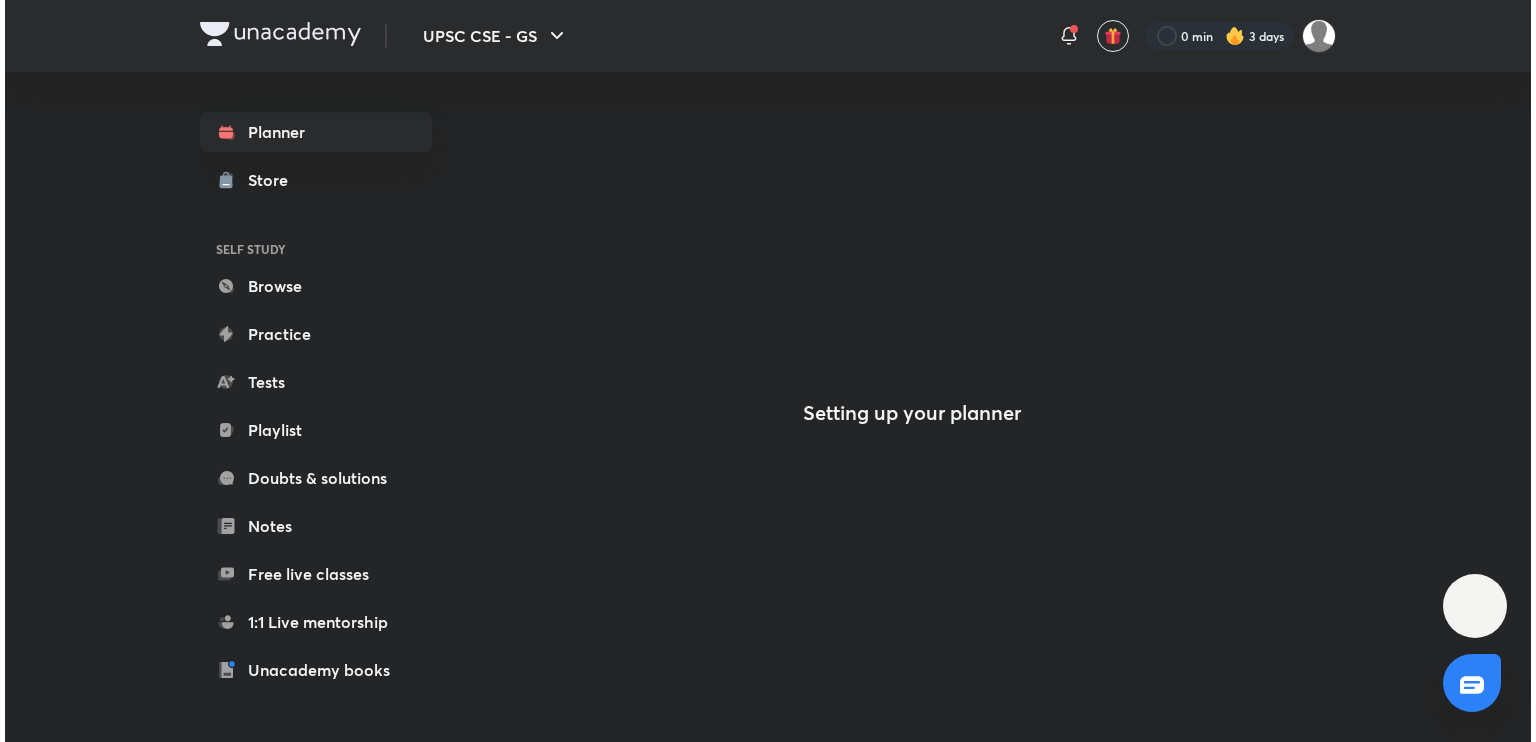 scroll, scrollTop: 0, scrollLeft: 0, axis: both 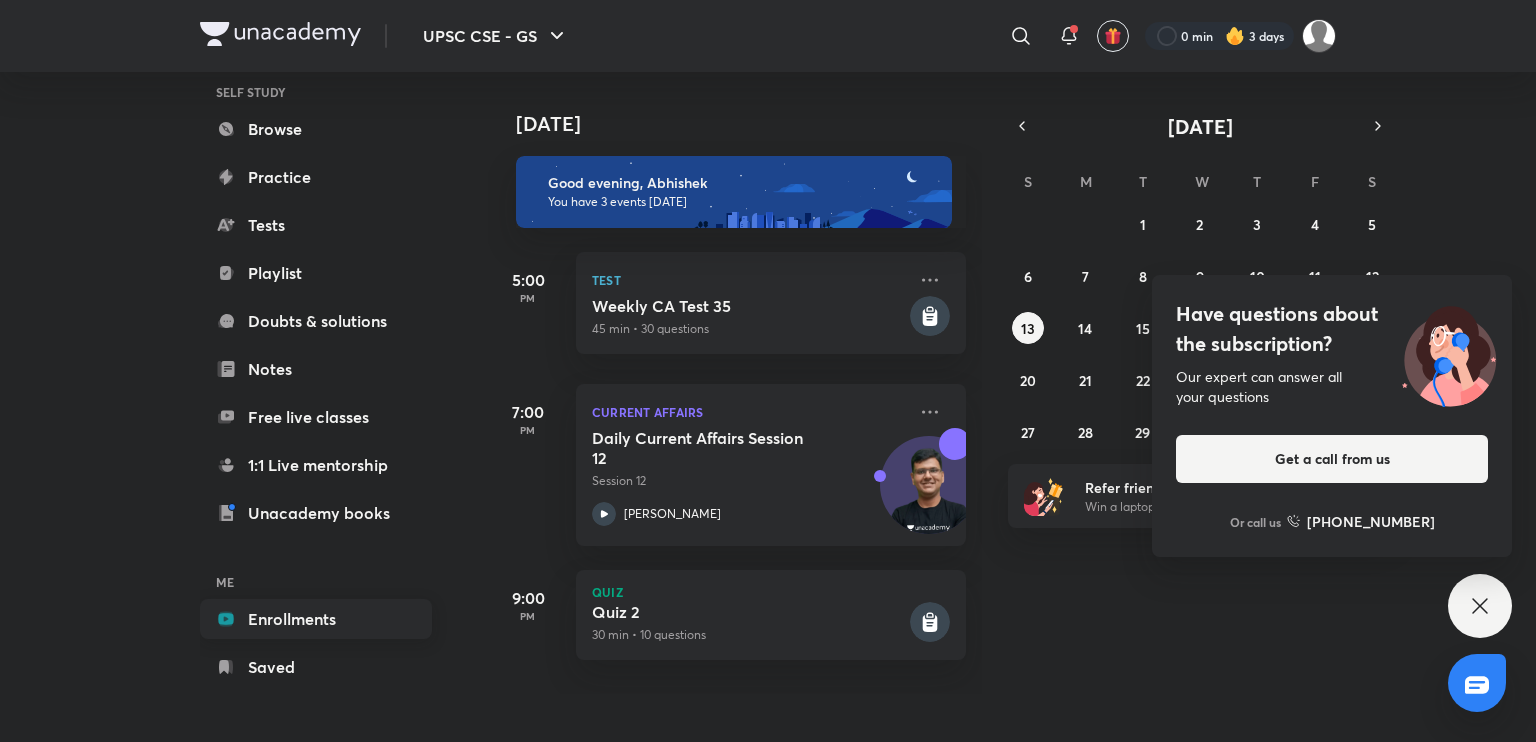 click on "Enrollments" at bounding box center (316, 619) 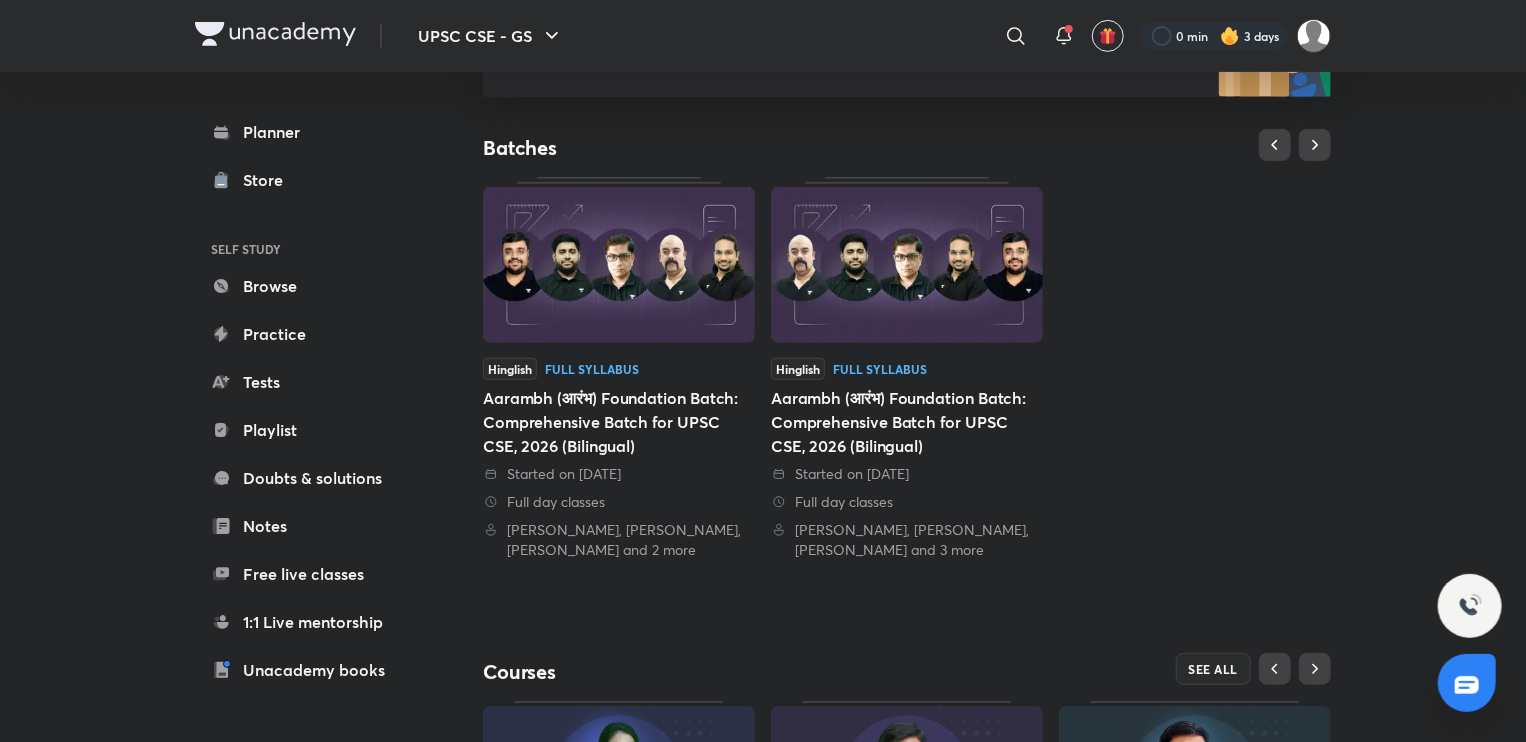 scroll, scrollTop: 354, scrollLeft: 0, axis: vertical 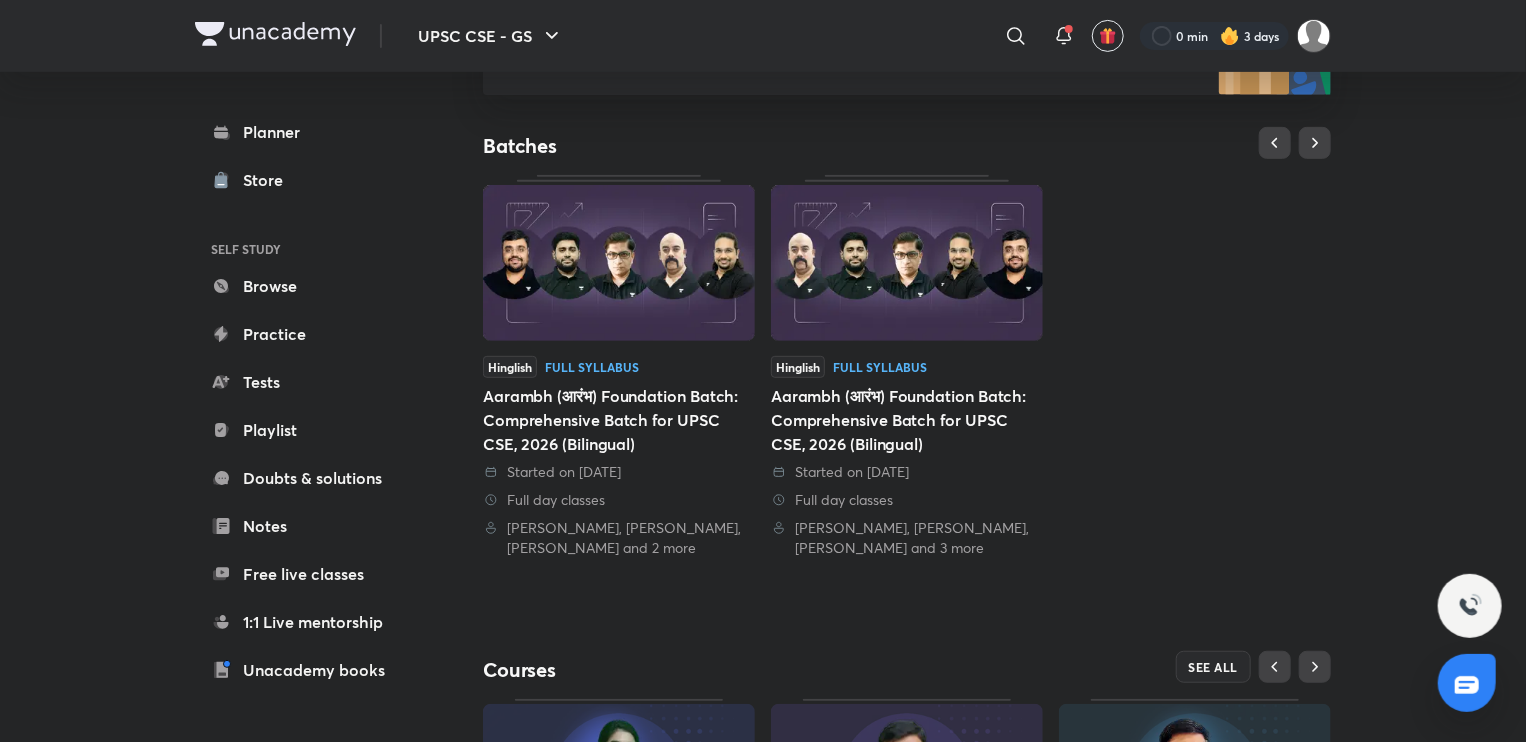 click at bounding box center (619, 263) 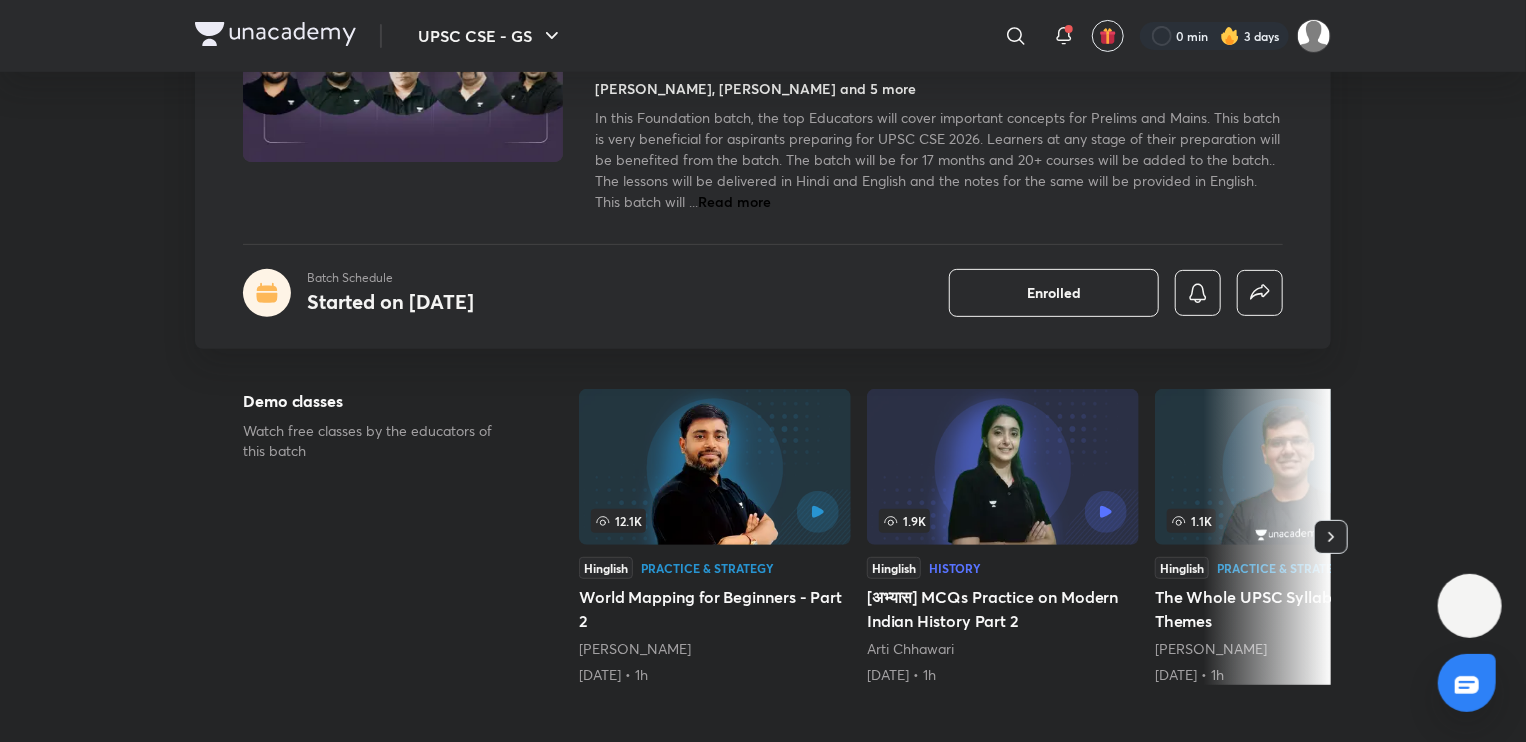 scroll, scrollTop: 0, scrollLeft: 0, axis: both 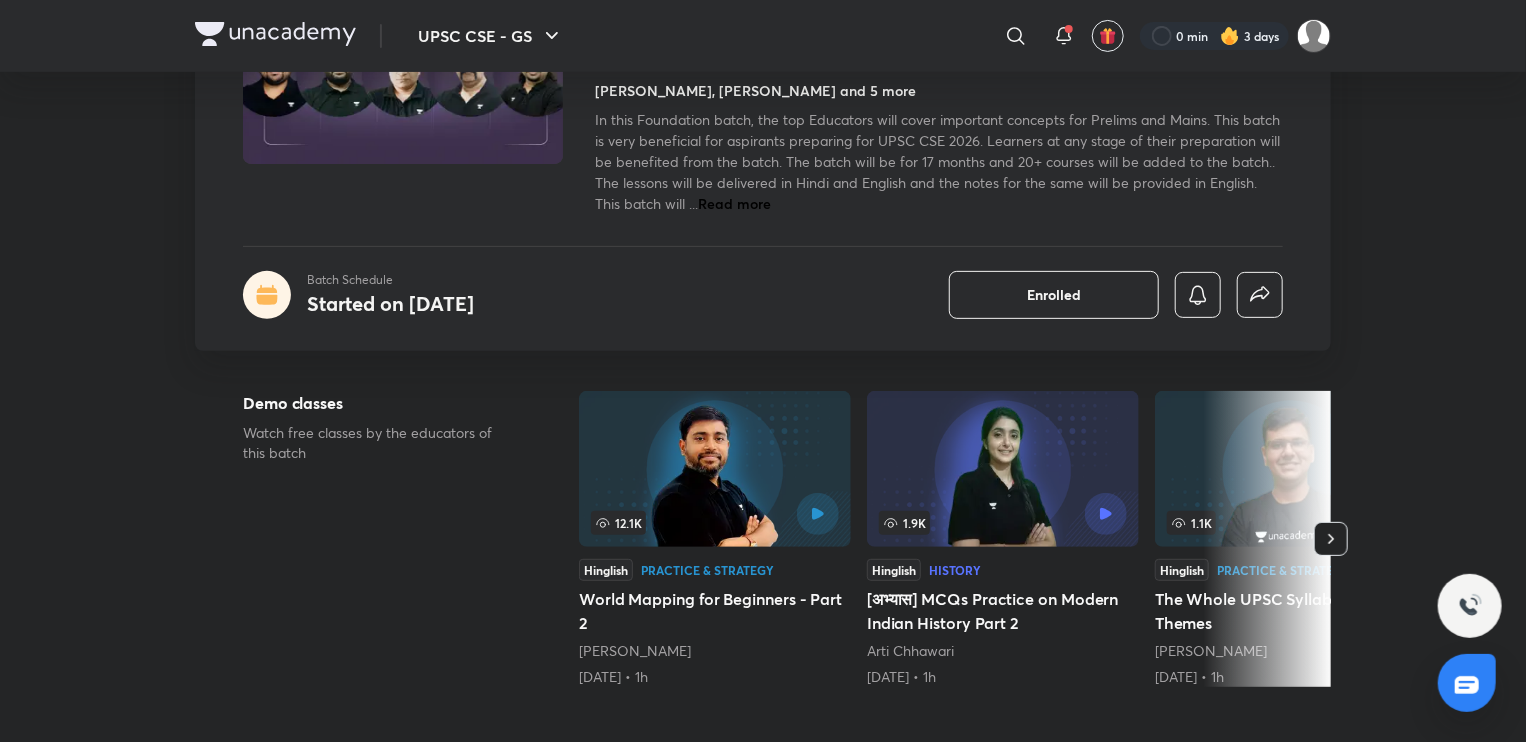 click at bounding box center (1331, 539) 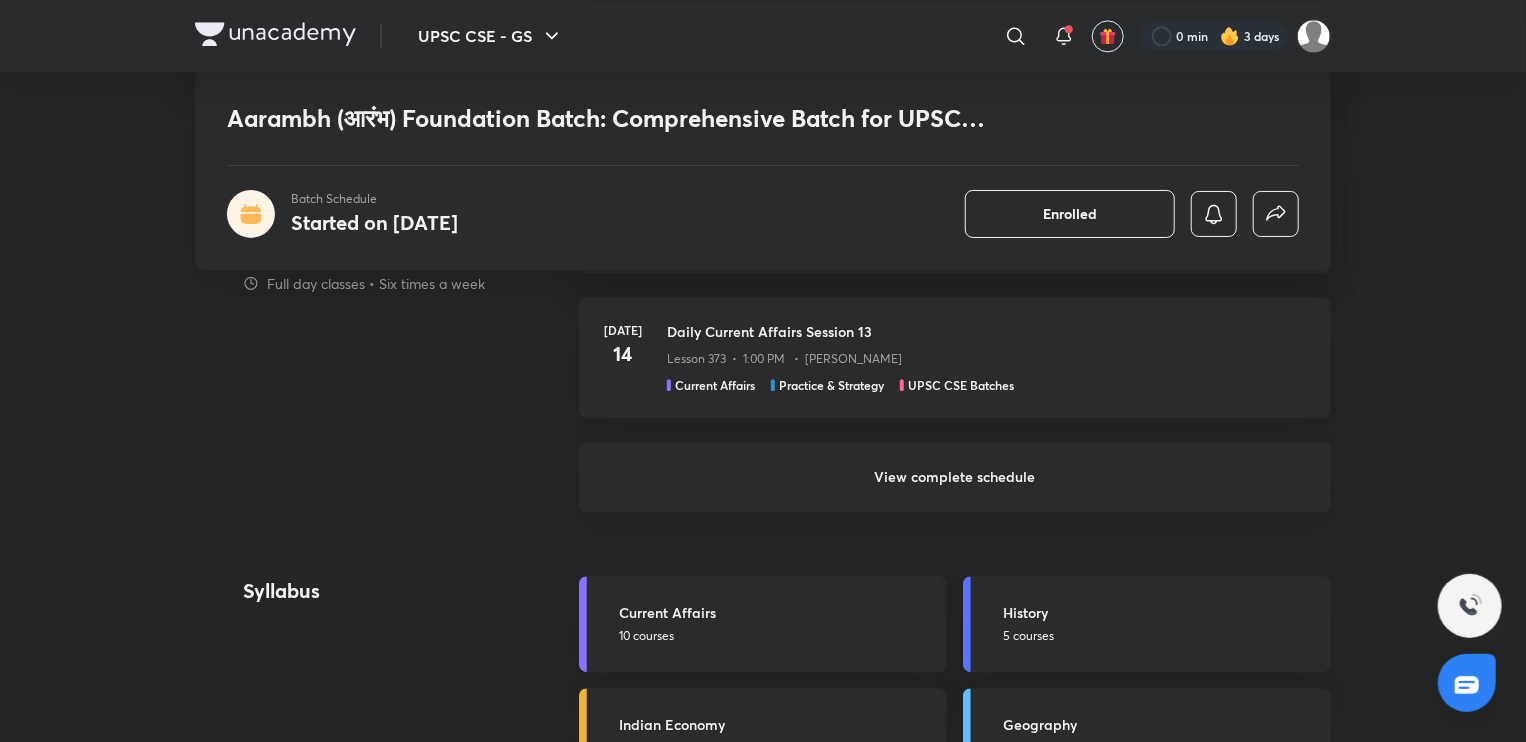 scroll, scrollTop: 2675, scrollLeft: 0, axis: vertical 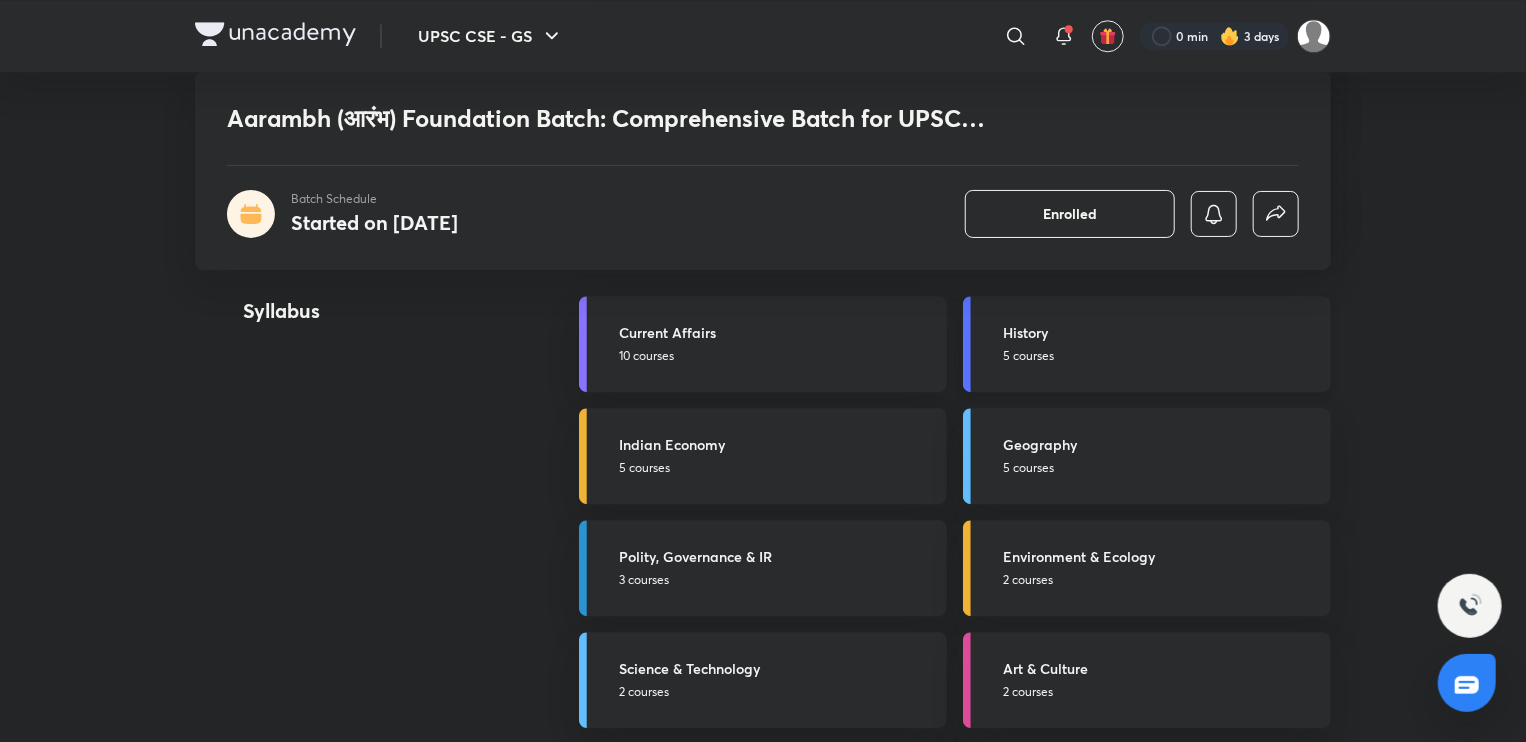click on "History 5 courses" at bounding box center [1147, 344] 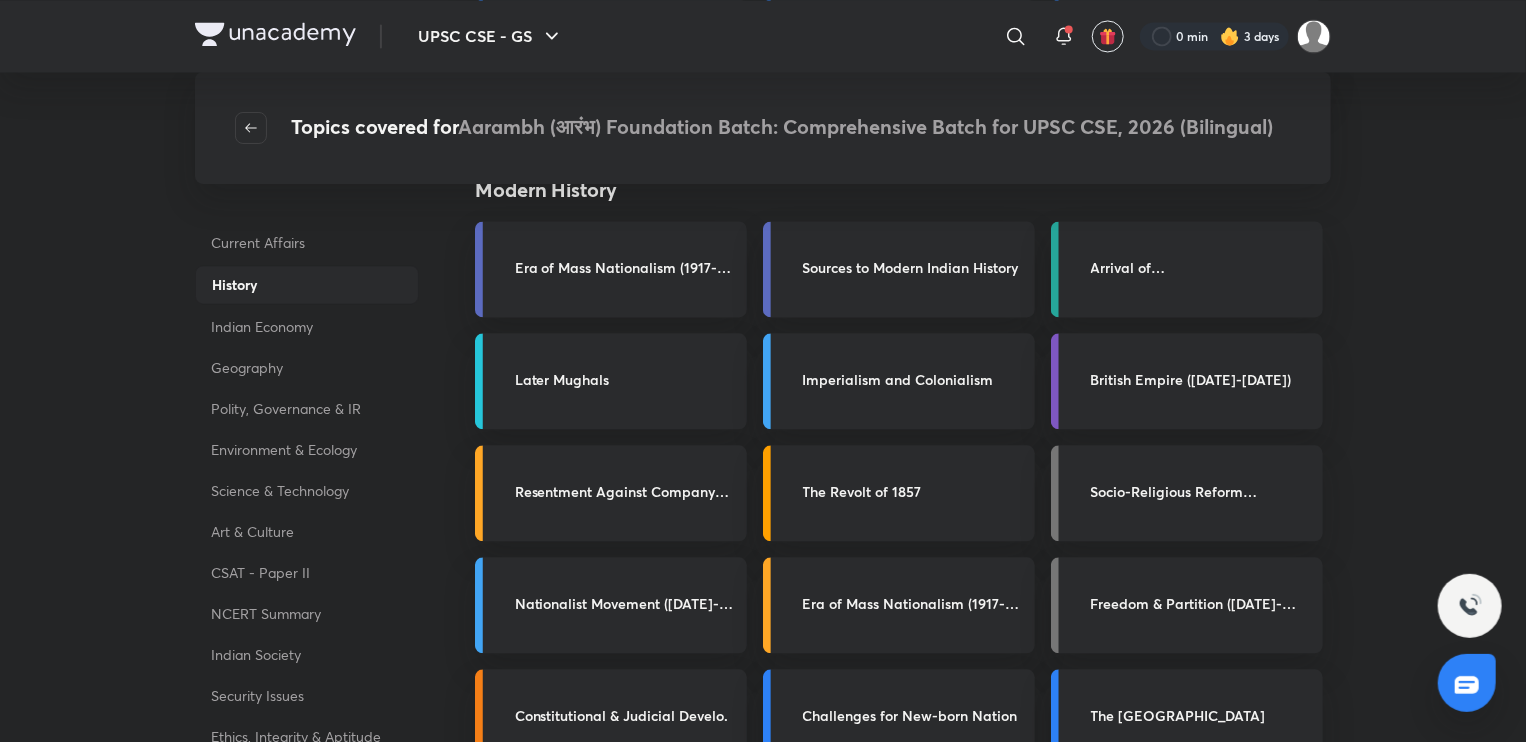 scroll, scrollTop: 2064, scrollLeft: 0, axis: vertical 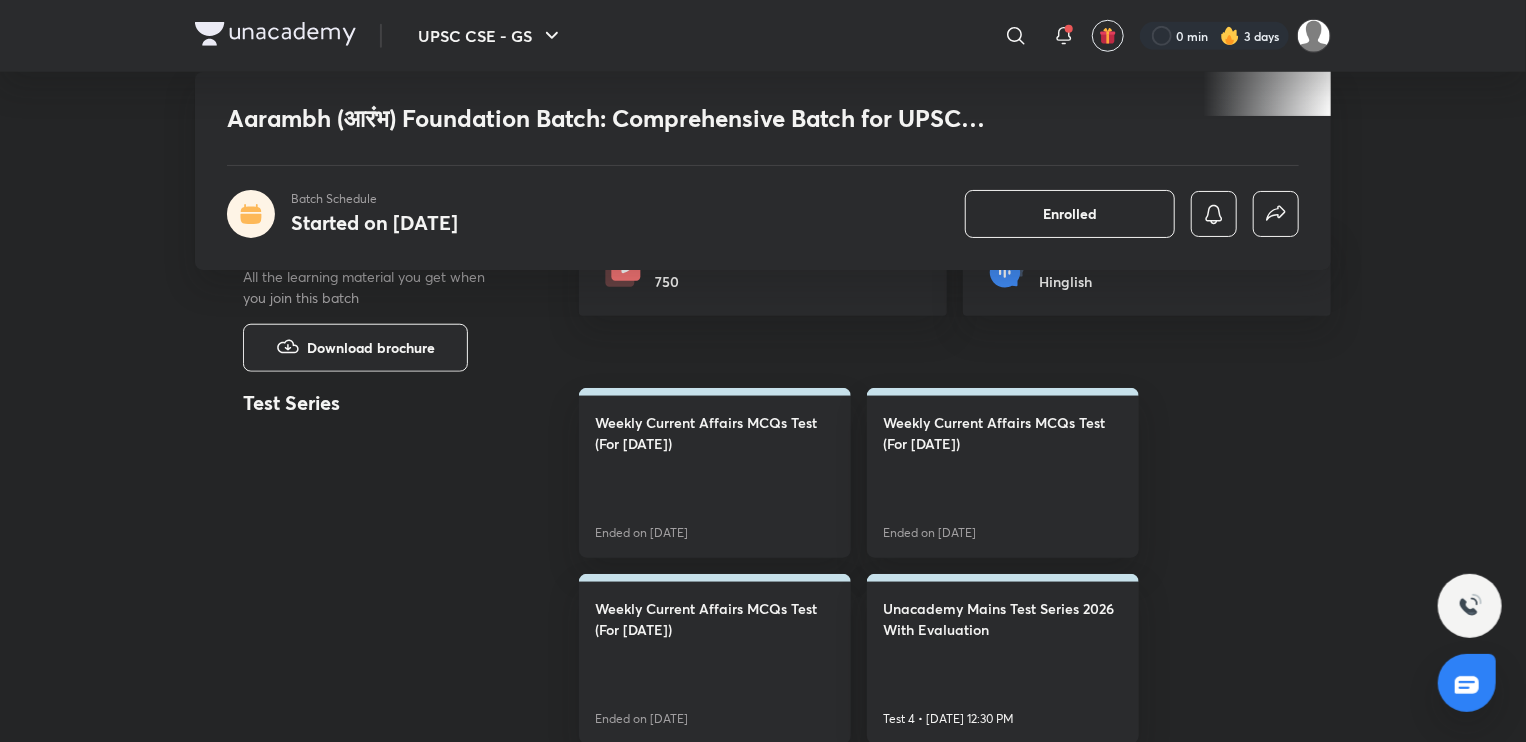click on "Language of teaching Hinglish" at bounding box center (1147, 272) 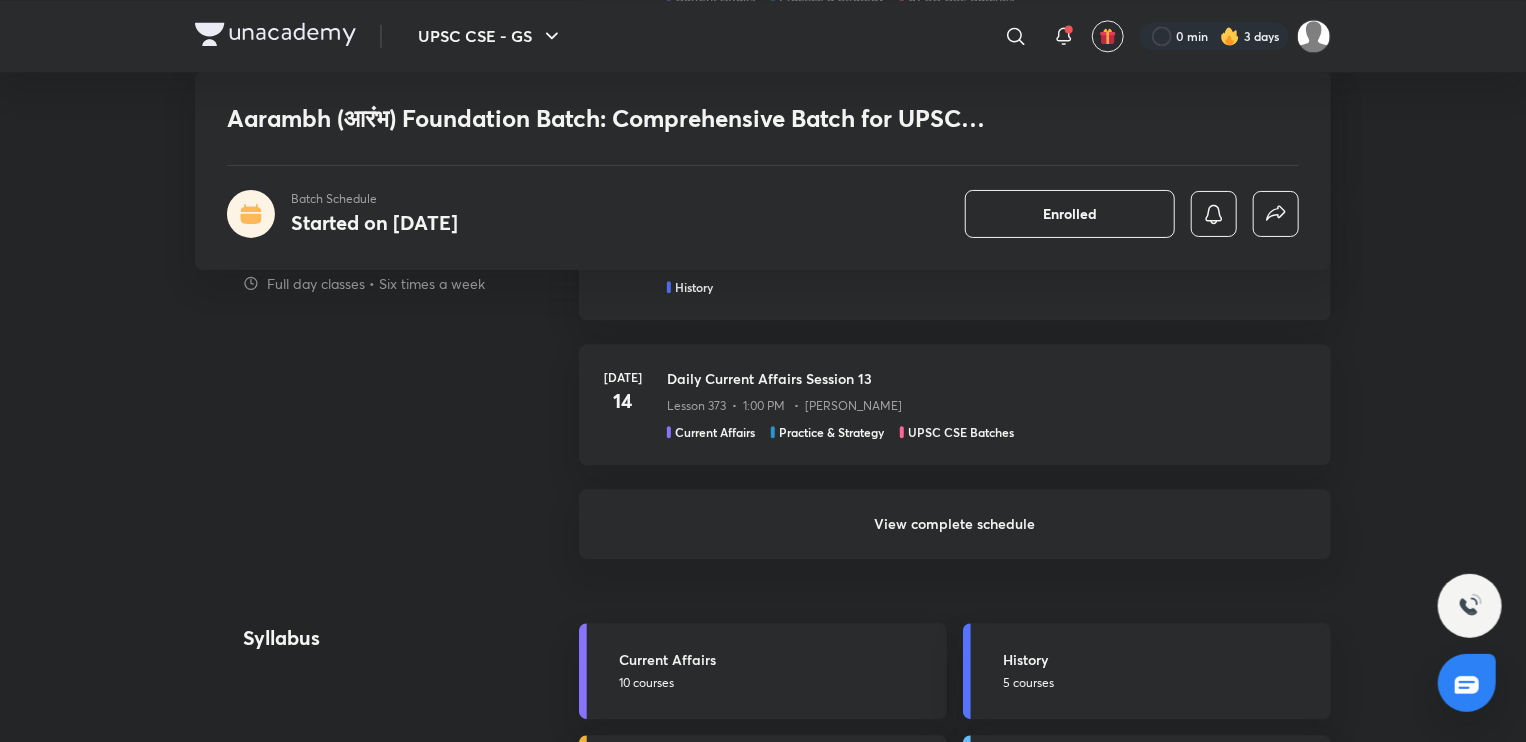 scroll, scrollTop: 2350, scrollLeft: 0, axis: vertical 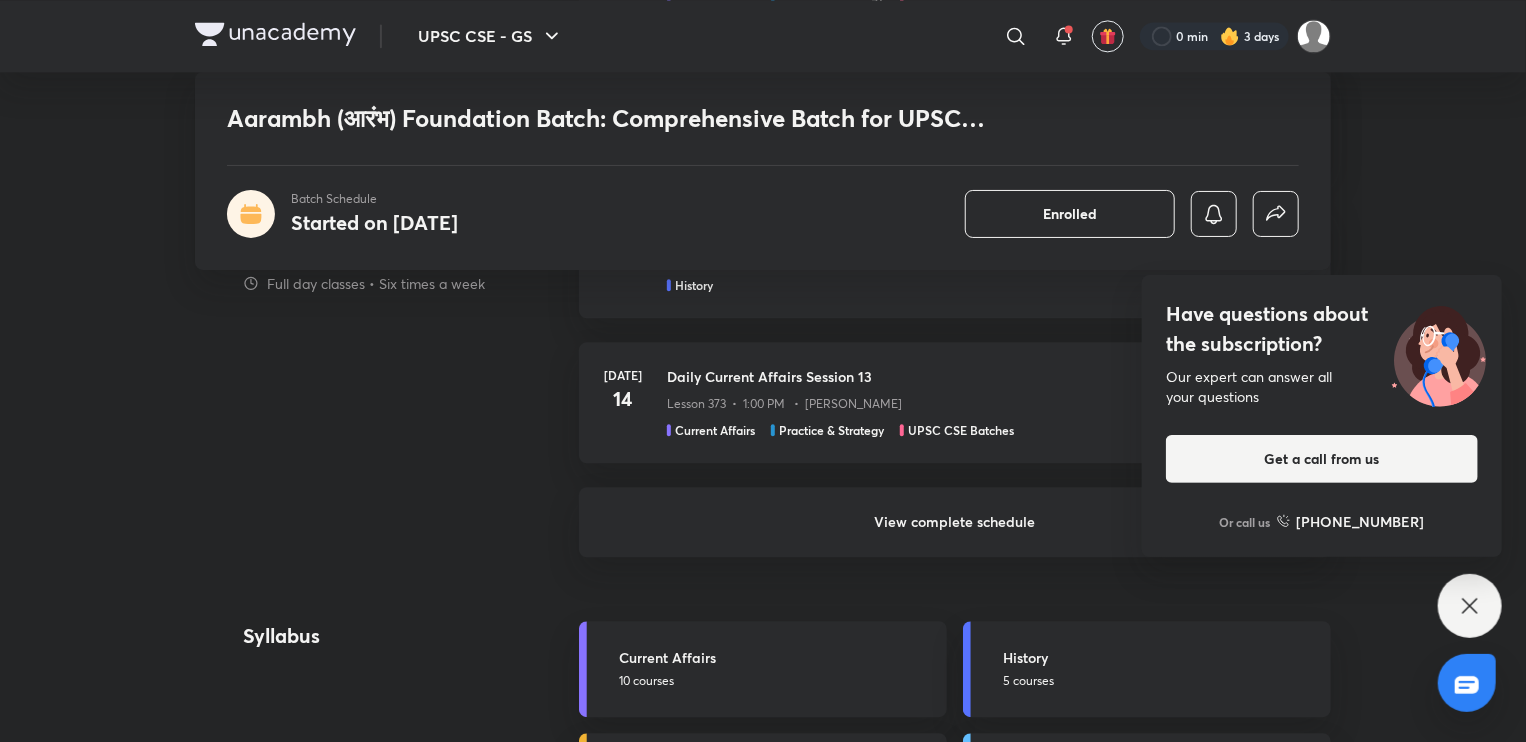 click on "View complete schedule" at bounding box center [955, 522] 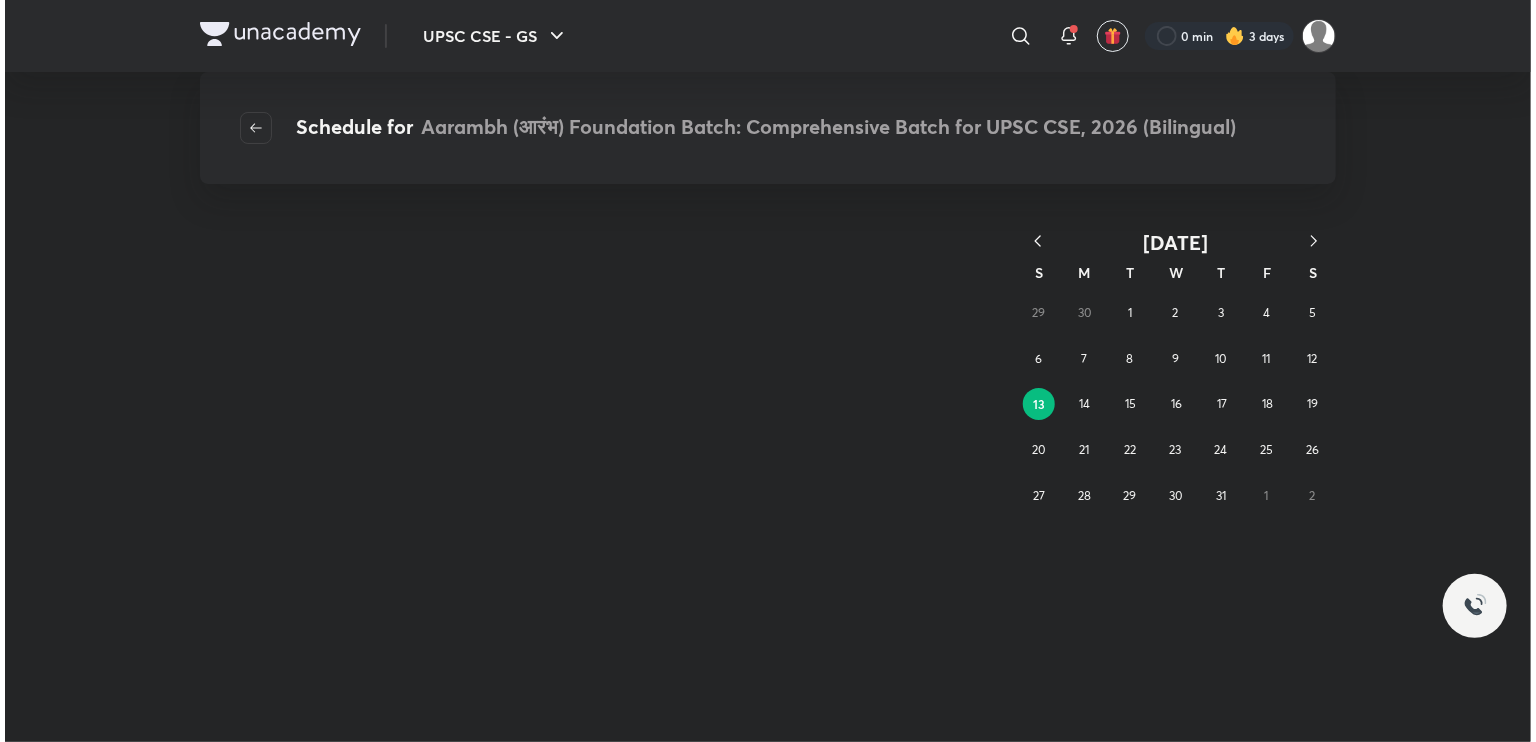 scroll, scrollTop: 0, scrollLeft: 0, axis: both 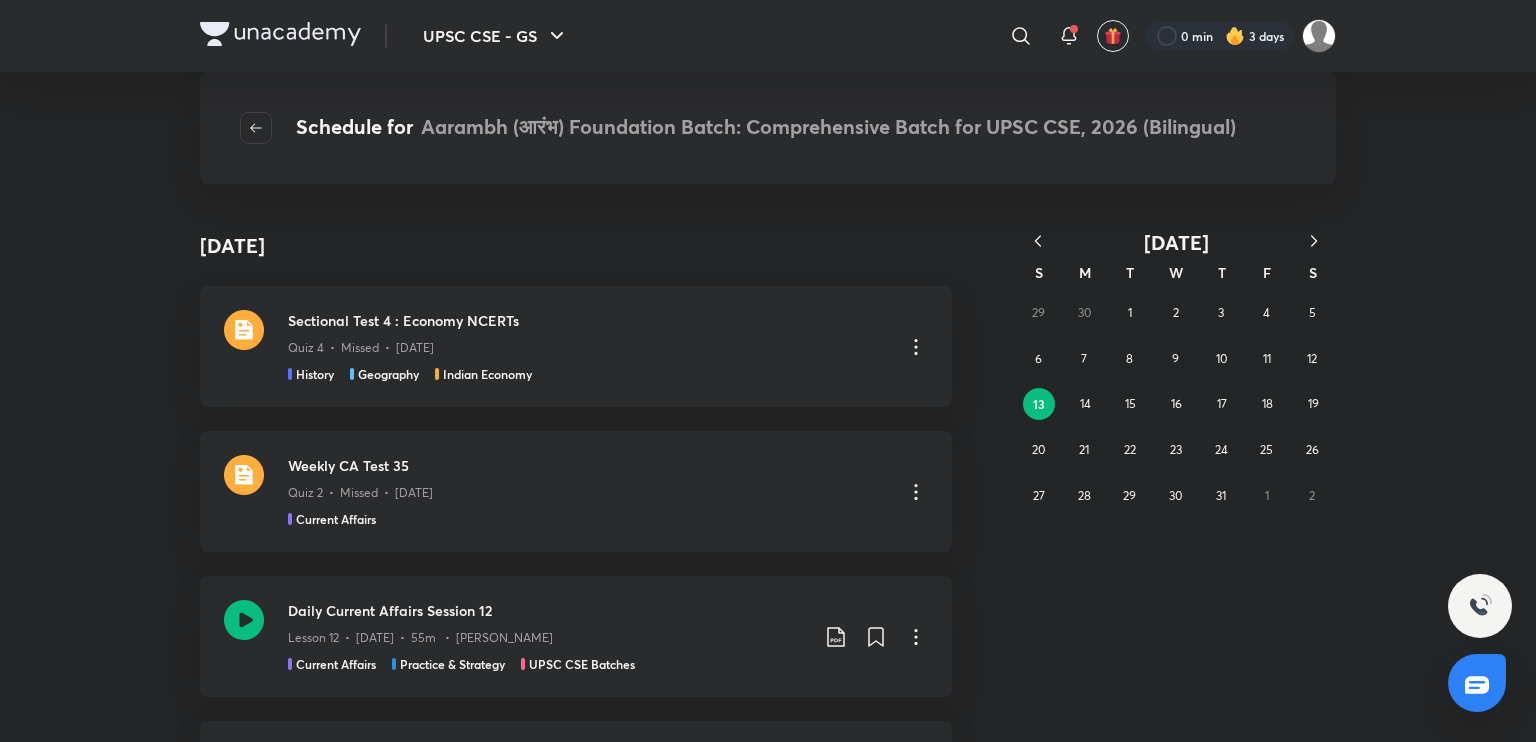 click 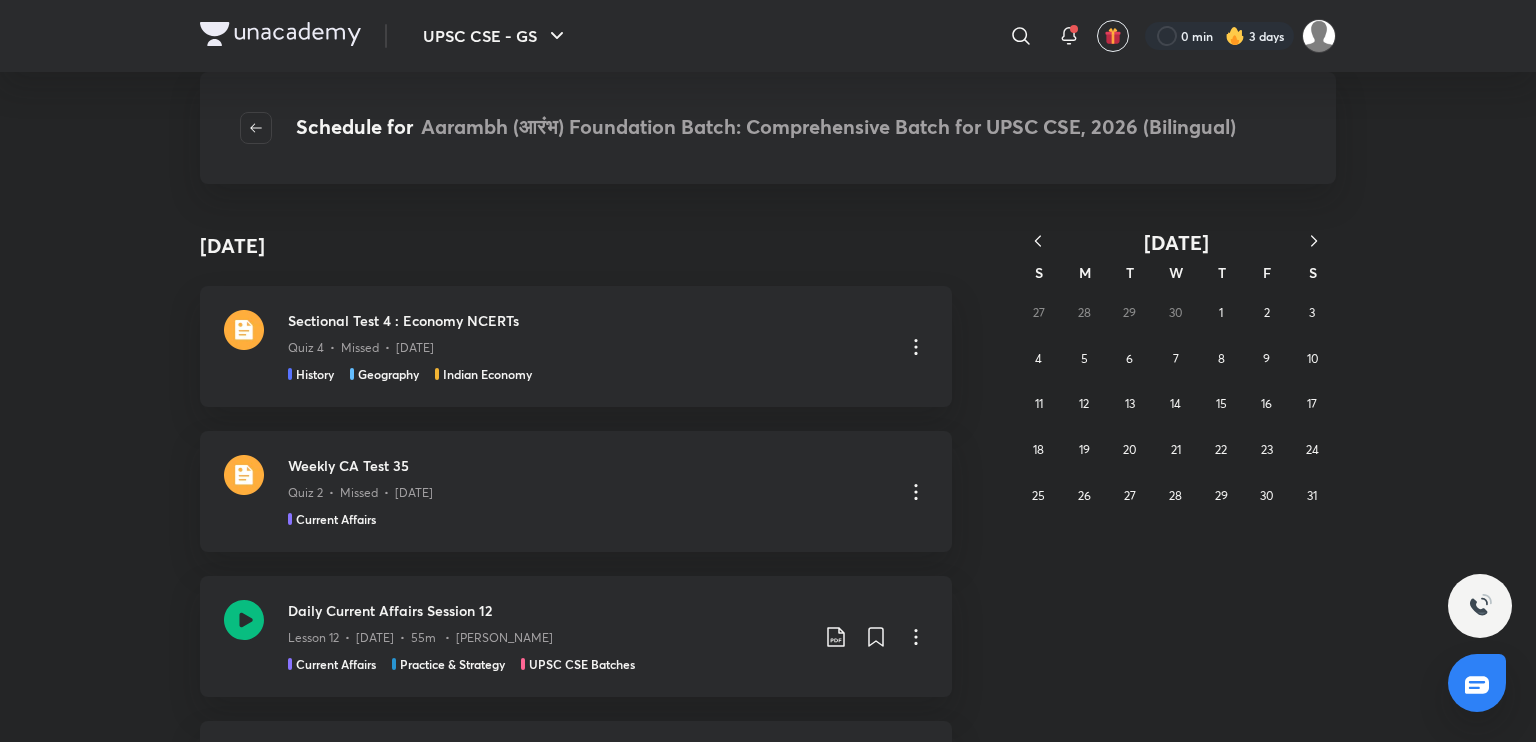 click 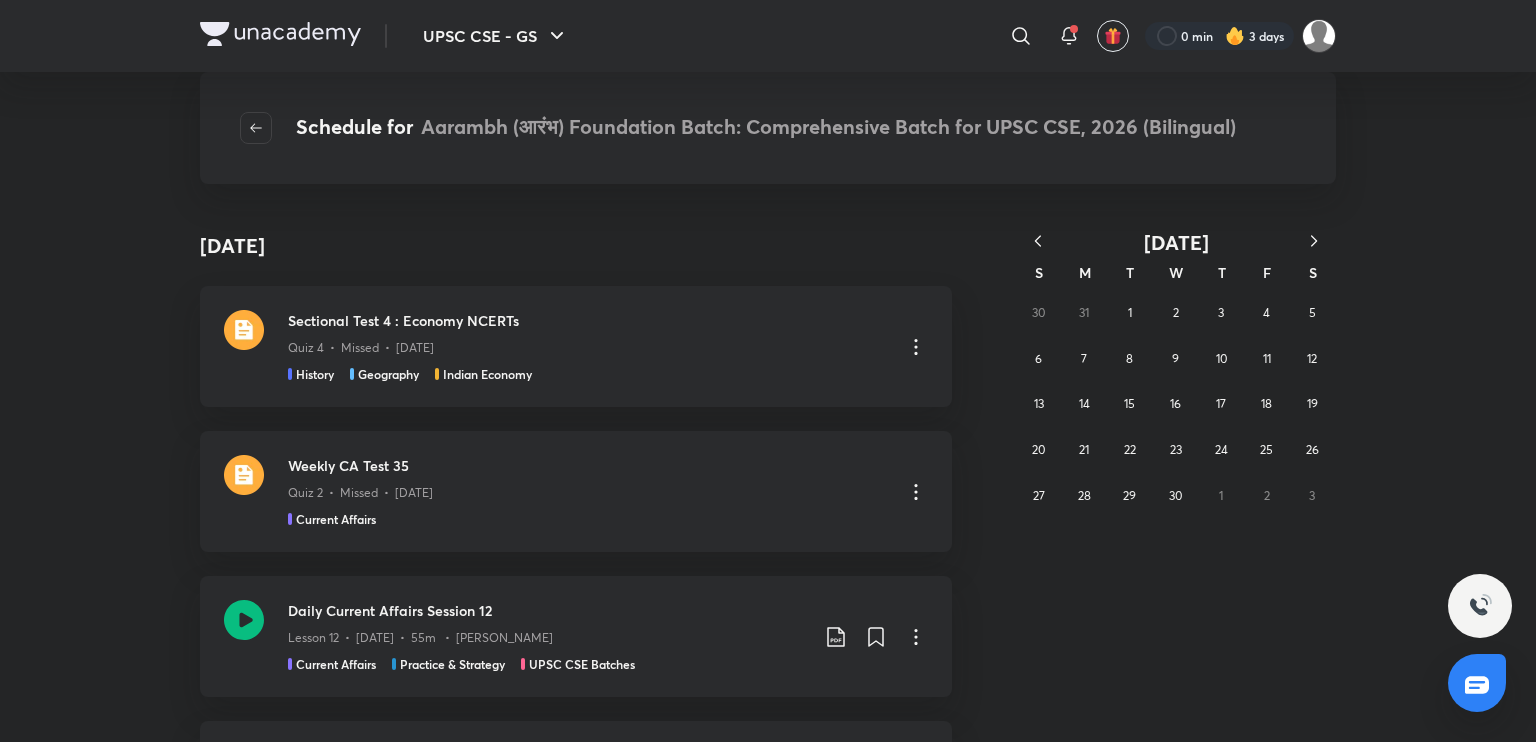 click 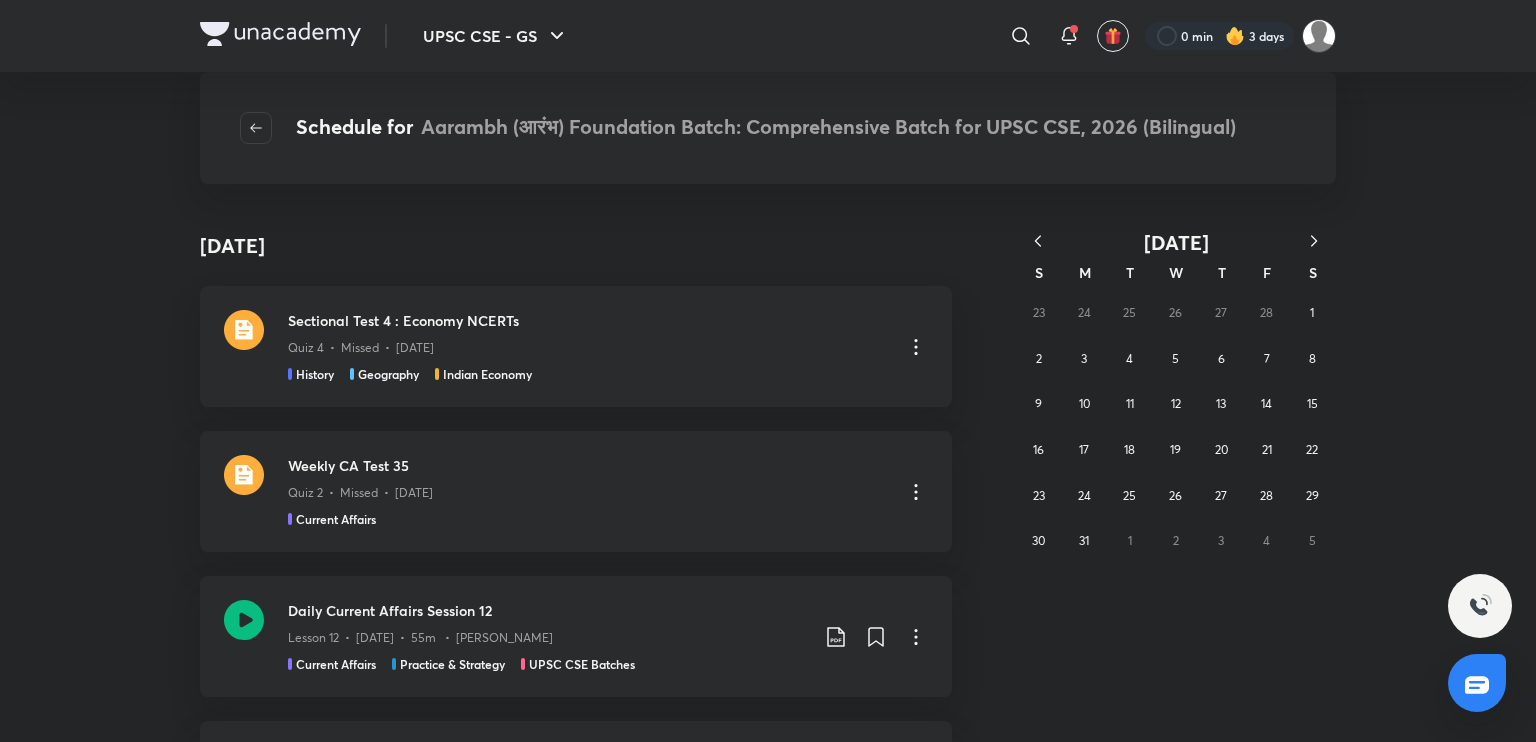click 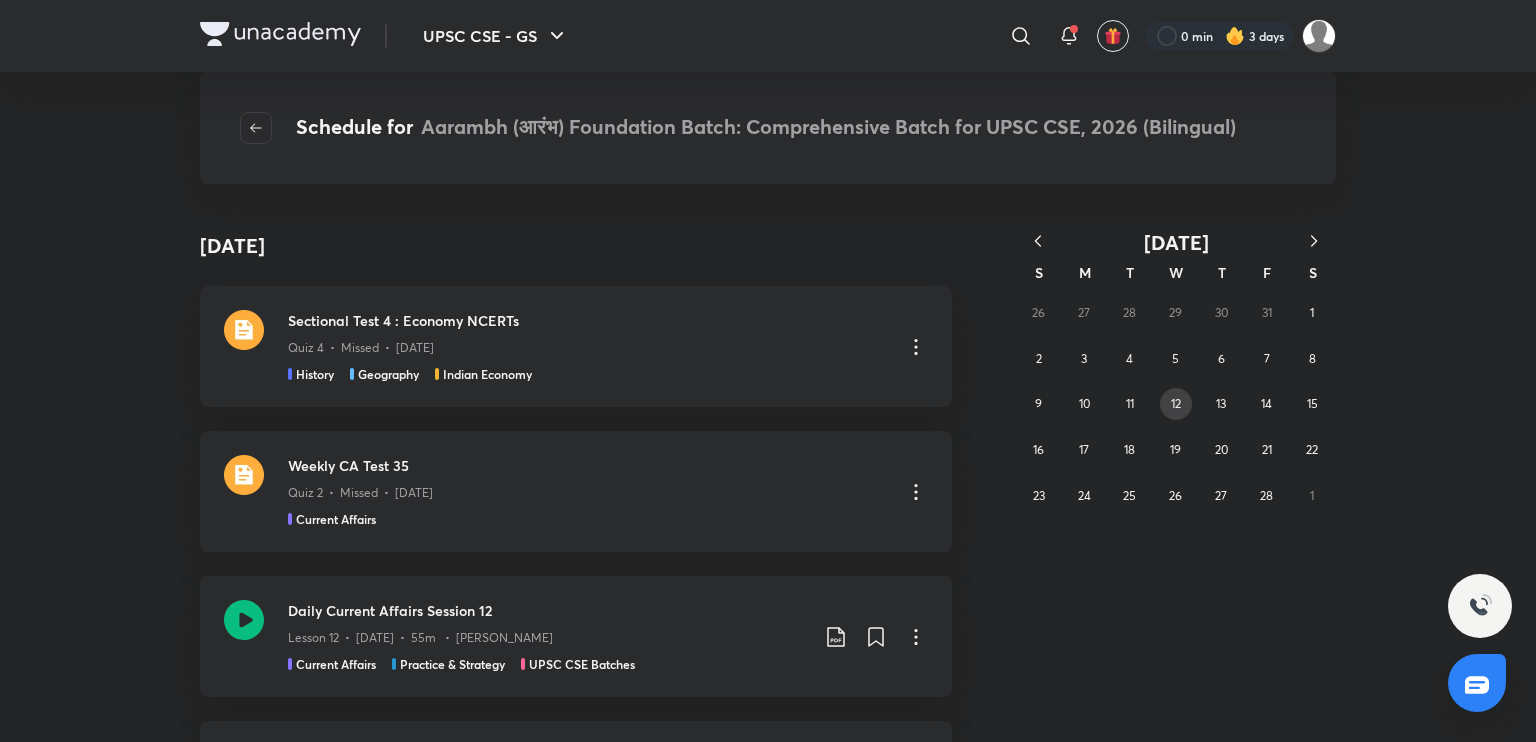 click on "12" at bounding box center [1176, 404] 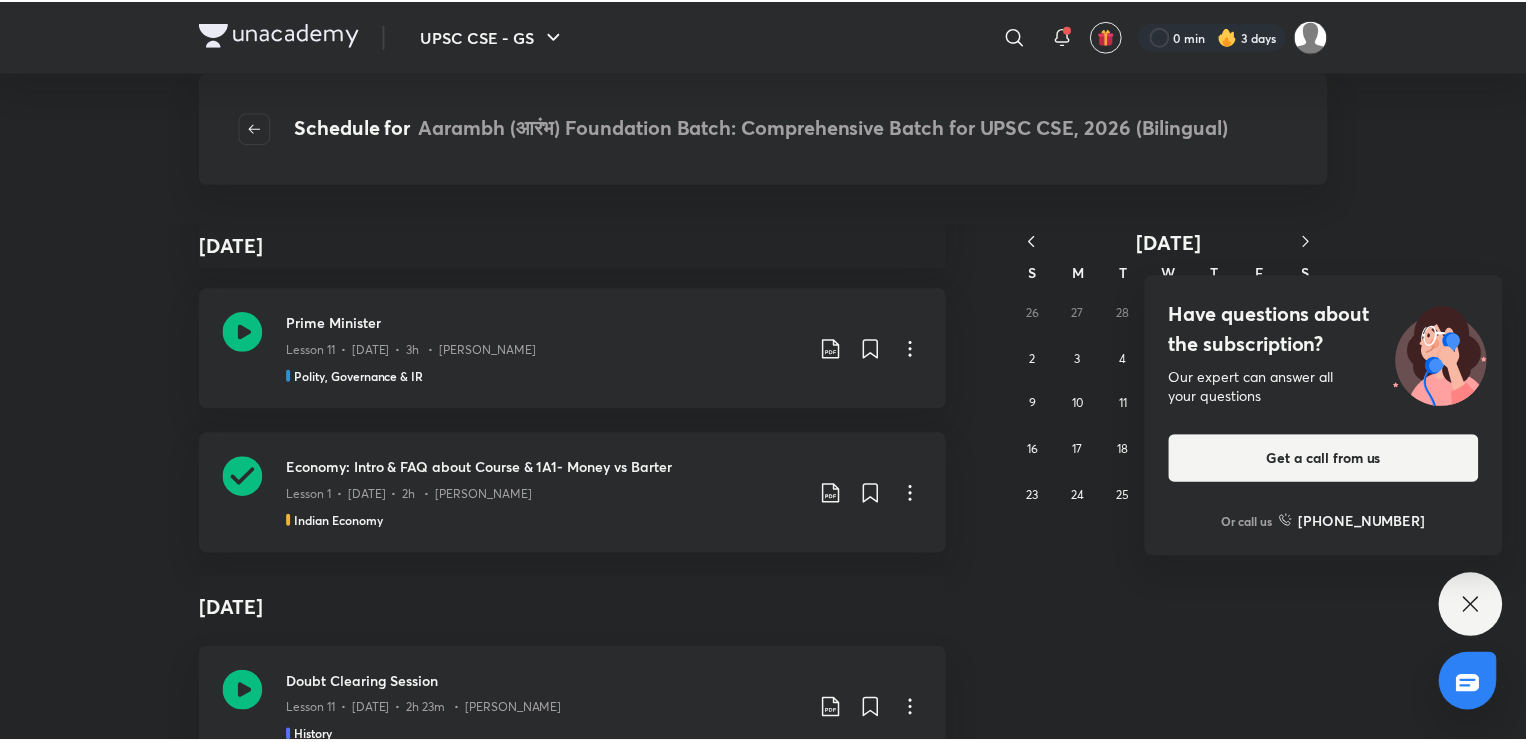 scroll, scrollTop: 364, scrollLeft: 0, axis: vertical 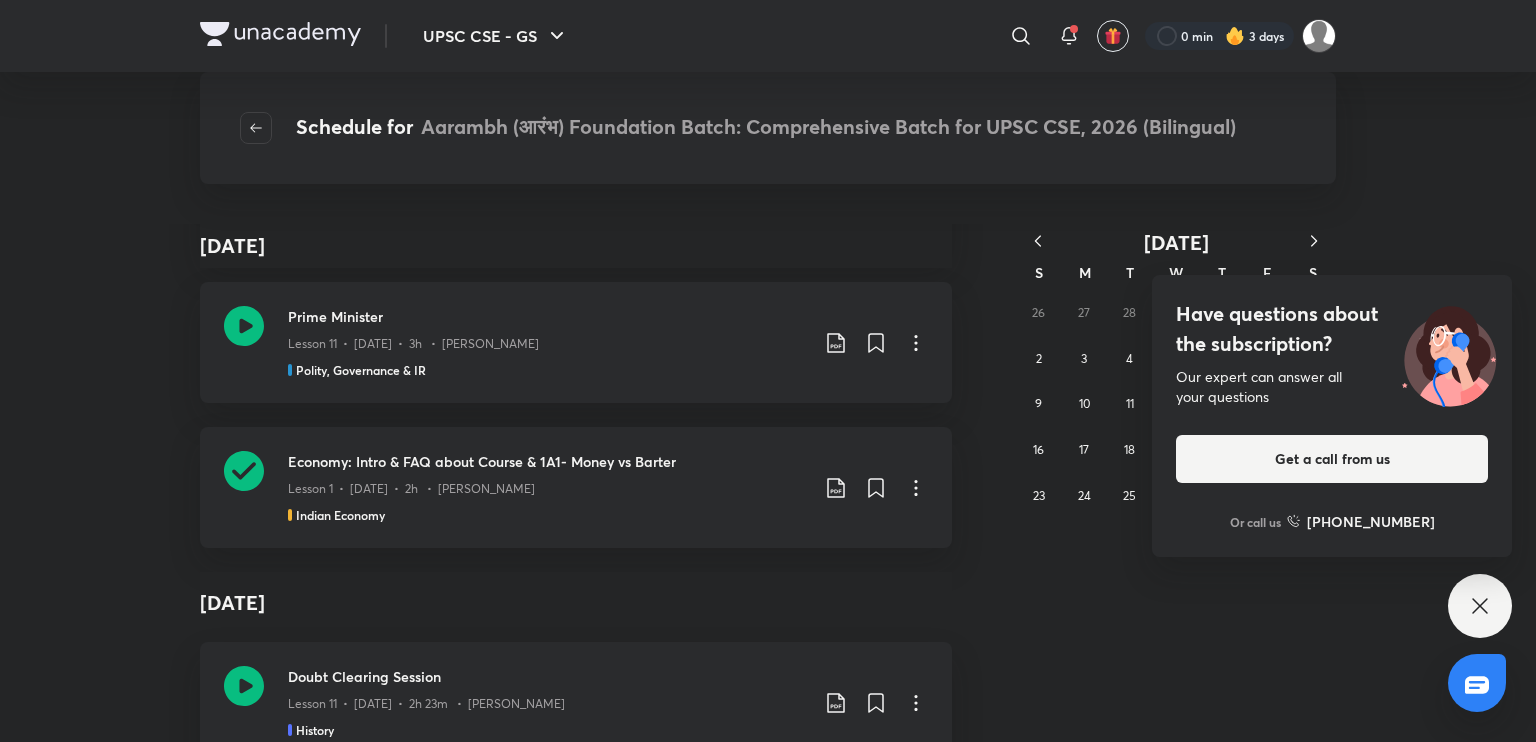 type 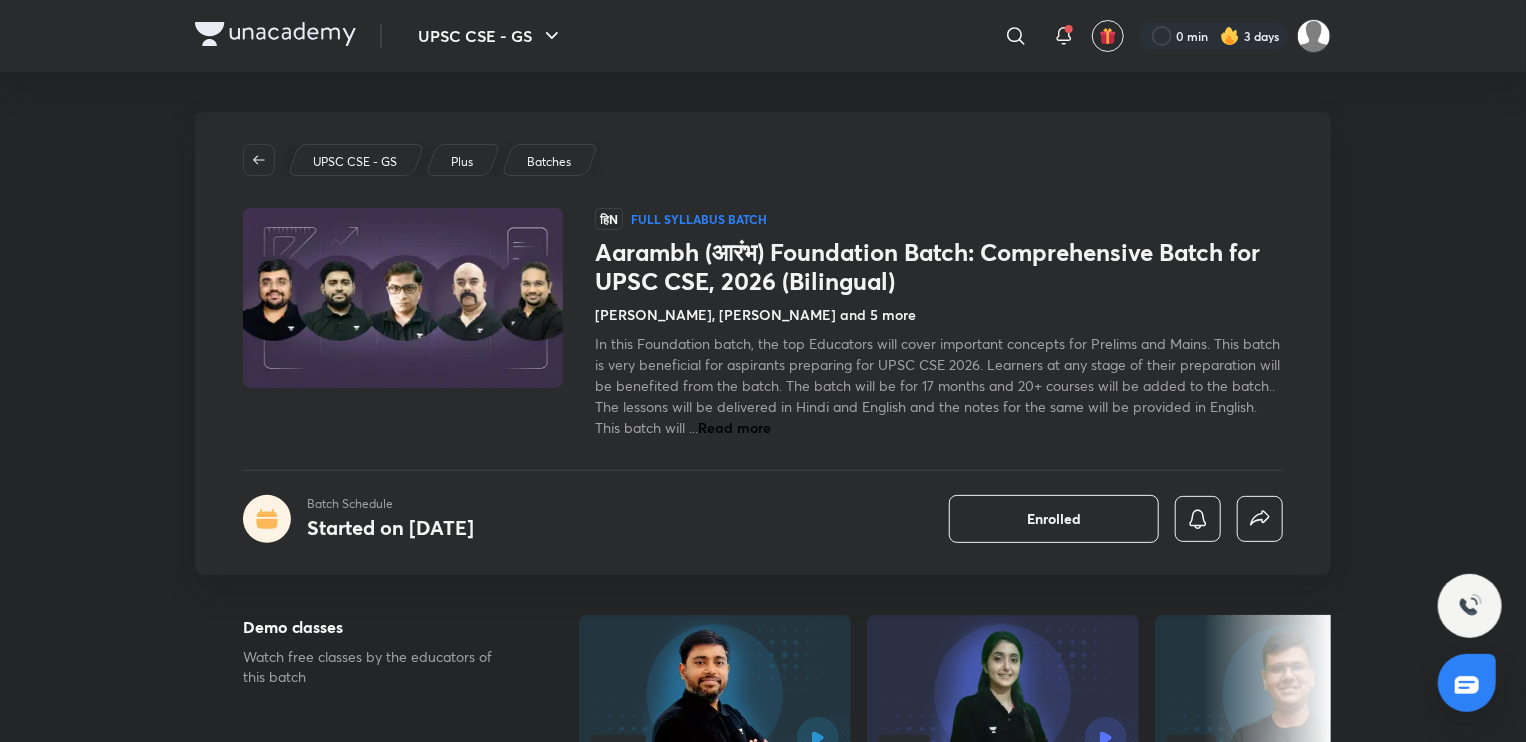 scroll, scrollTop: 351, scrollLeft: 0, axis: vertical 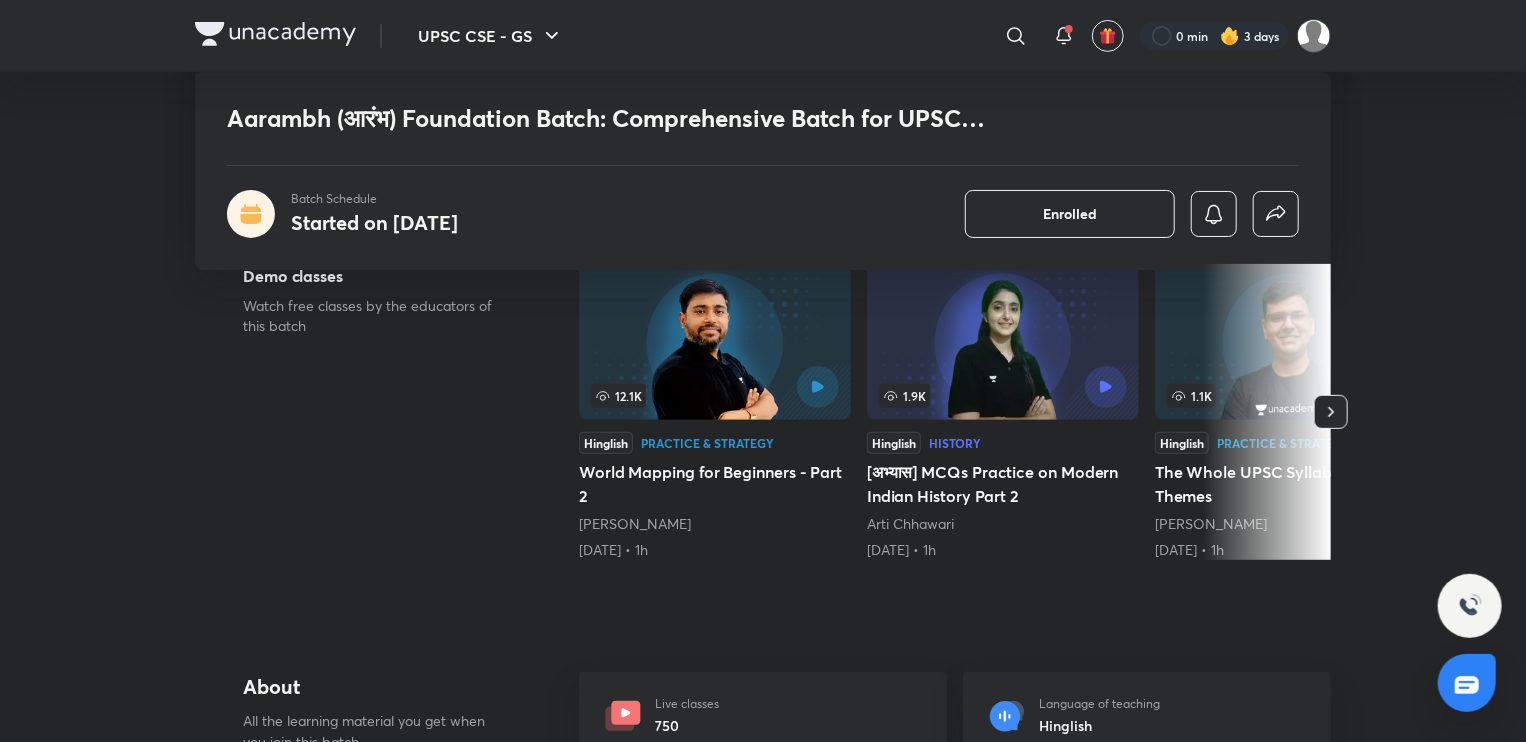 click on "1.9K" at bounding box center [941, 396] 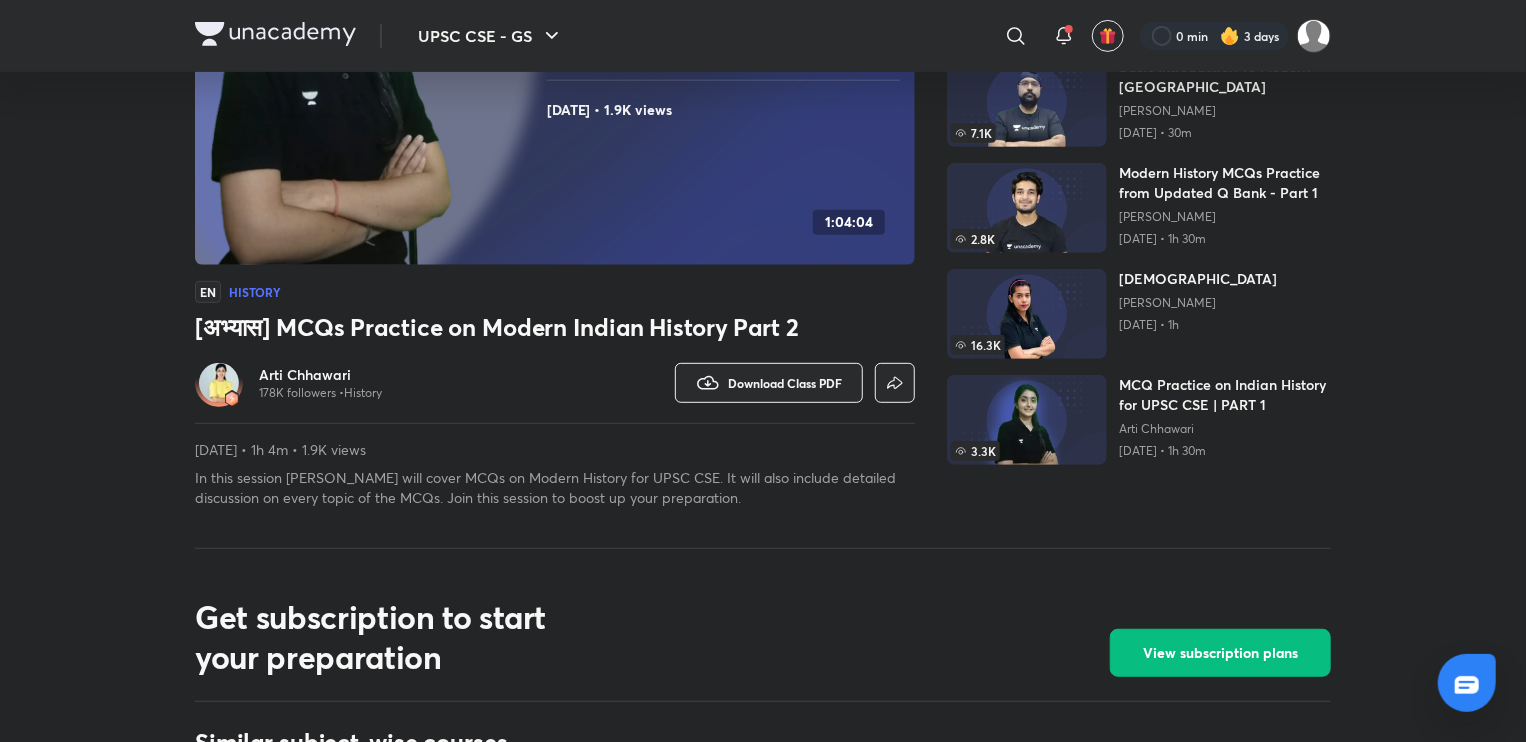 scroll, scrollTop: 0, scrollLeft: 0, axis: both 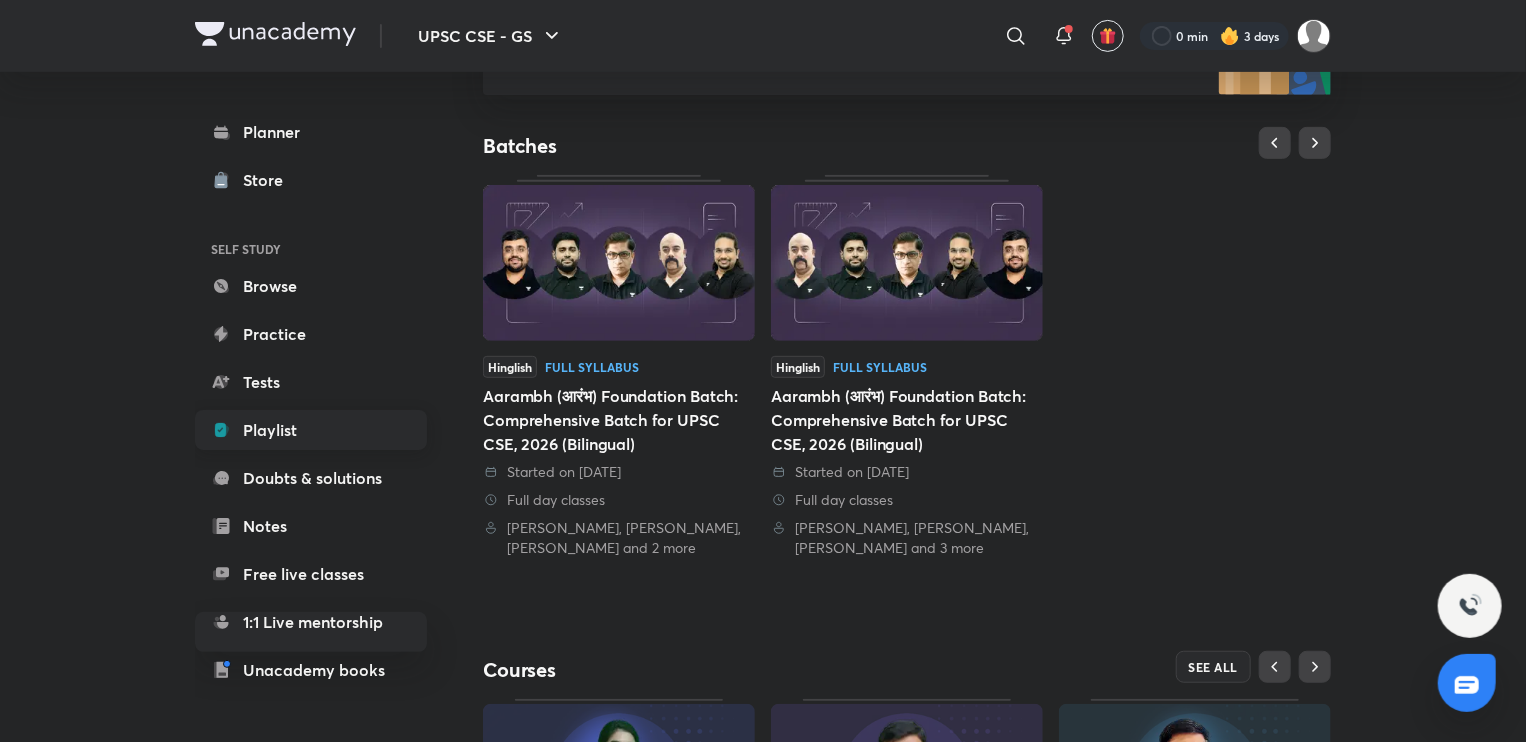 click on "Playlist" at bounding box center (311, 430) 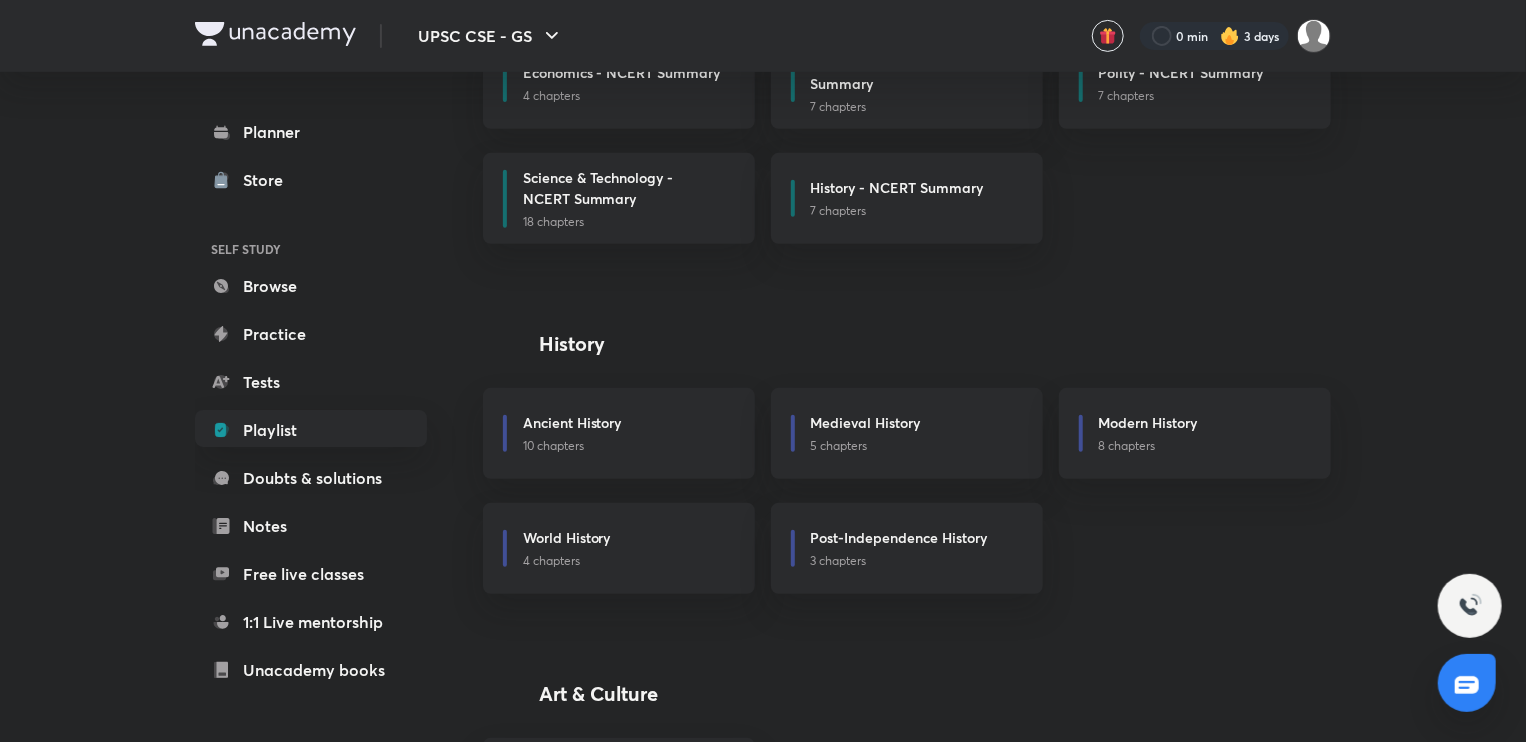 scroll, scrollTop: 0, scrollLeft: 0, axis: both 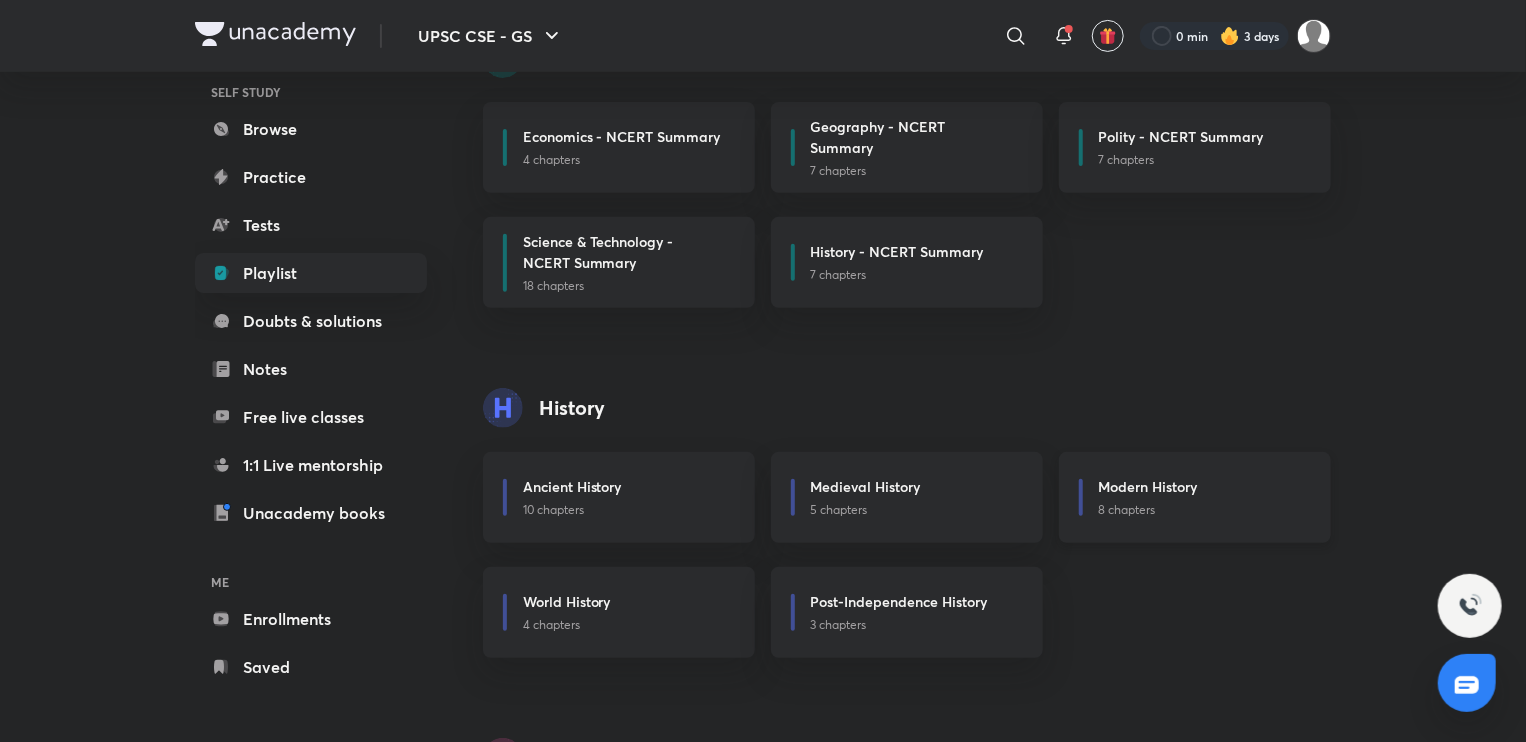 click on "Modern History" at bounding box center [1148, 486] 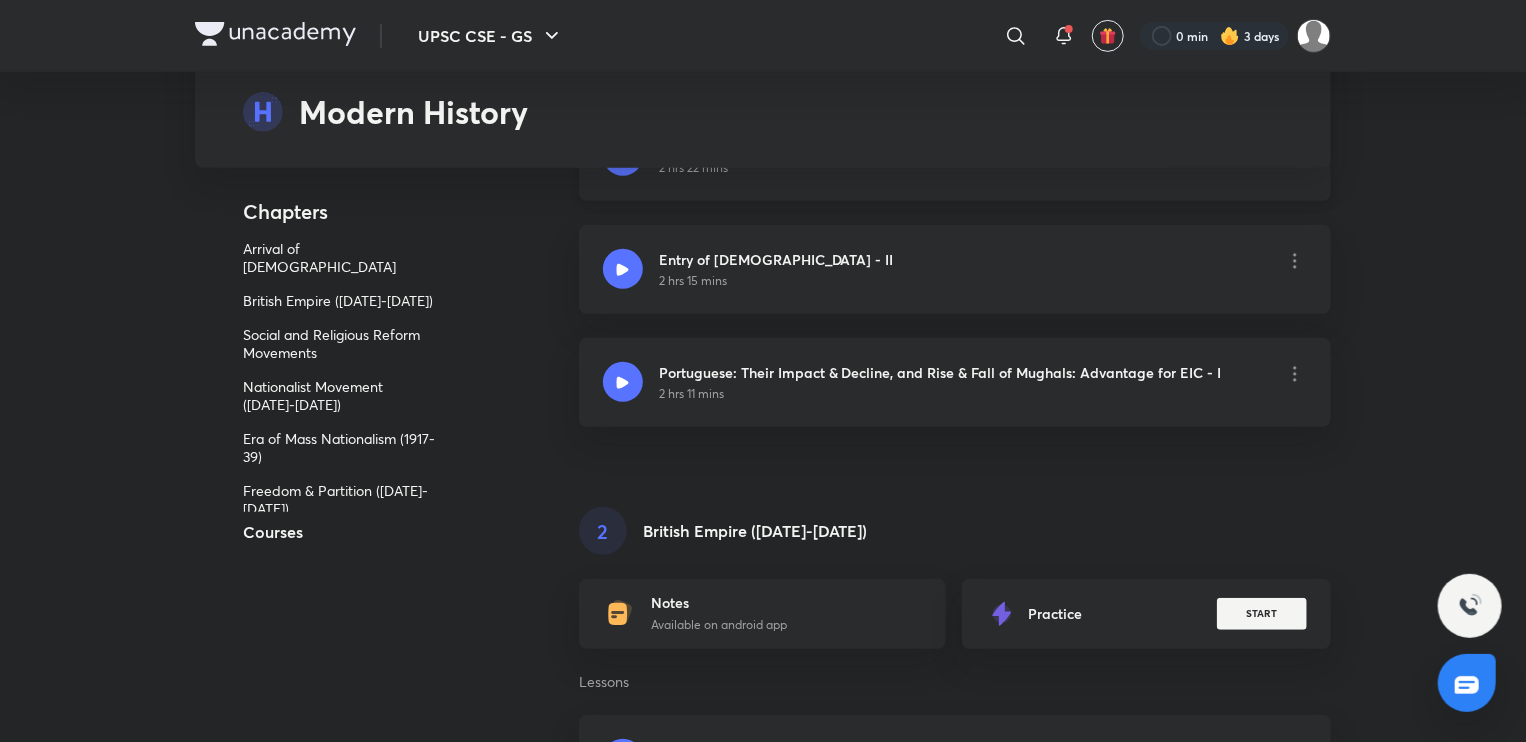 scroll, scrollTop: 742, scrollLeft: 0, axis: vertical 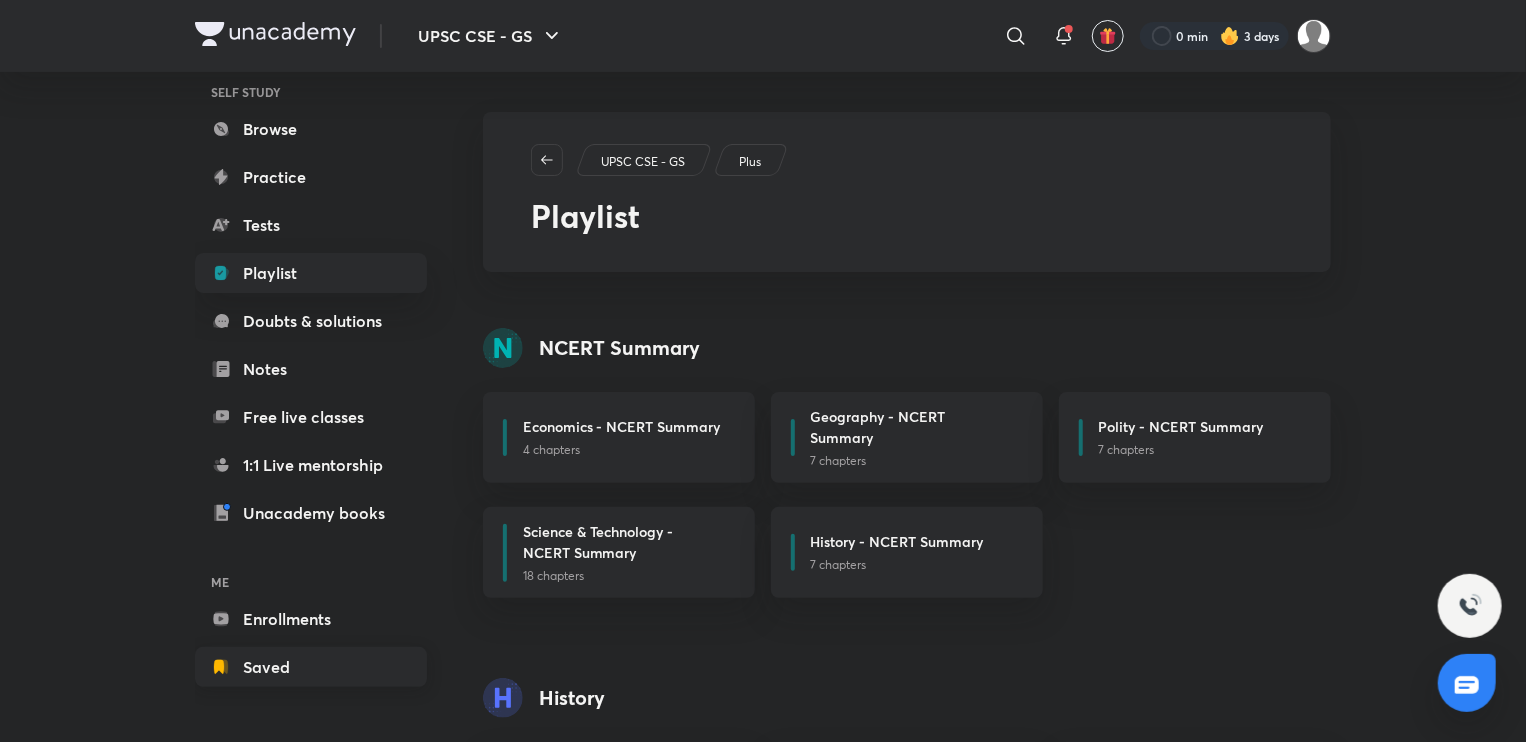 click on "Saved" at bounding box center [311, 667] 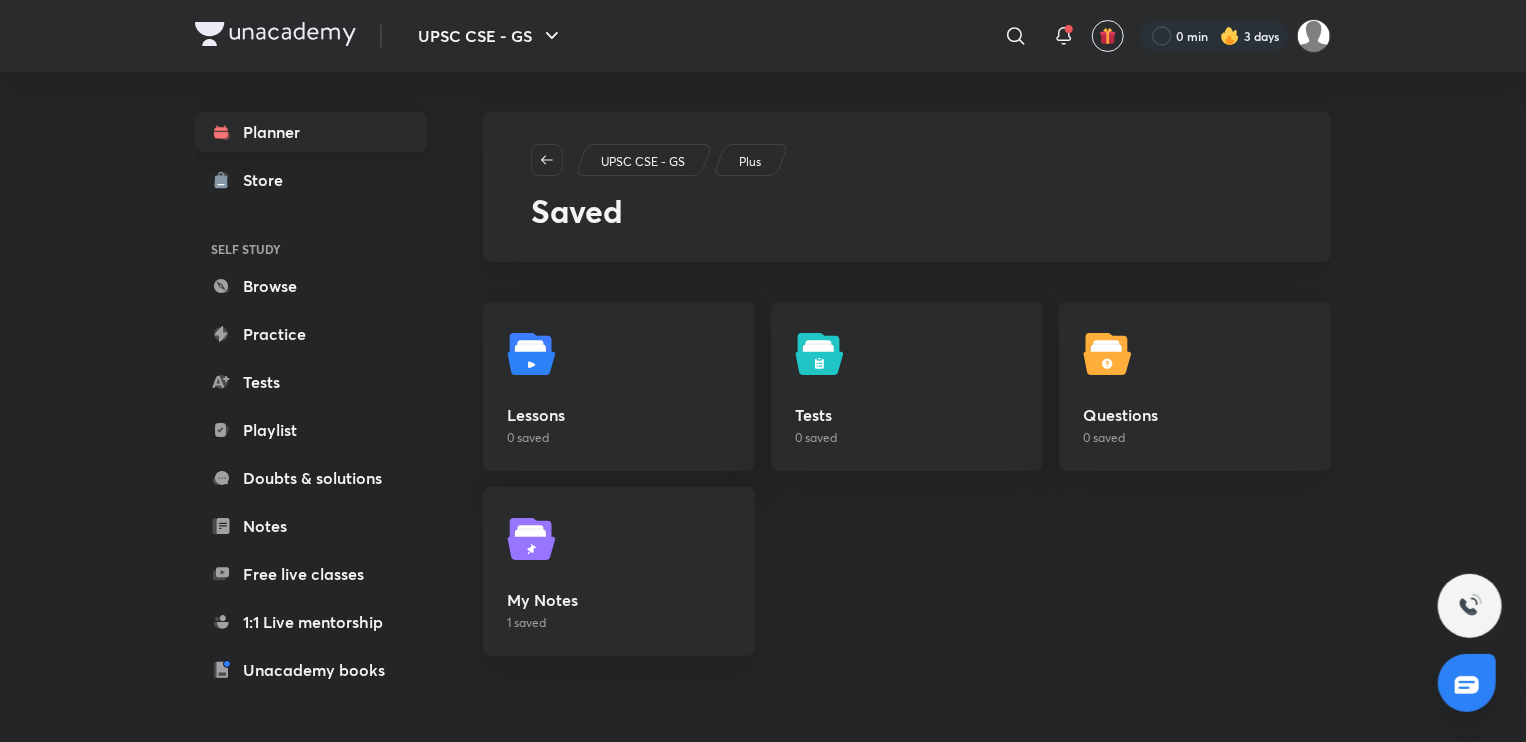 click on "Planner" at bounding box center [311, 132] 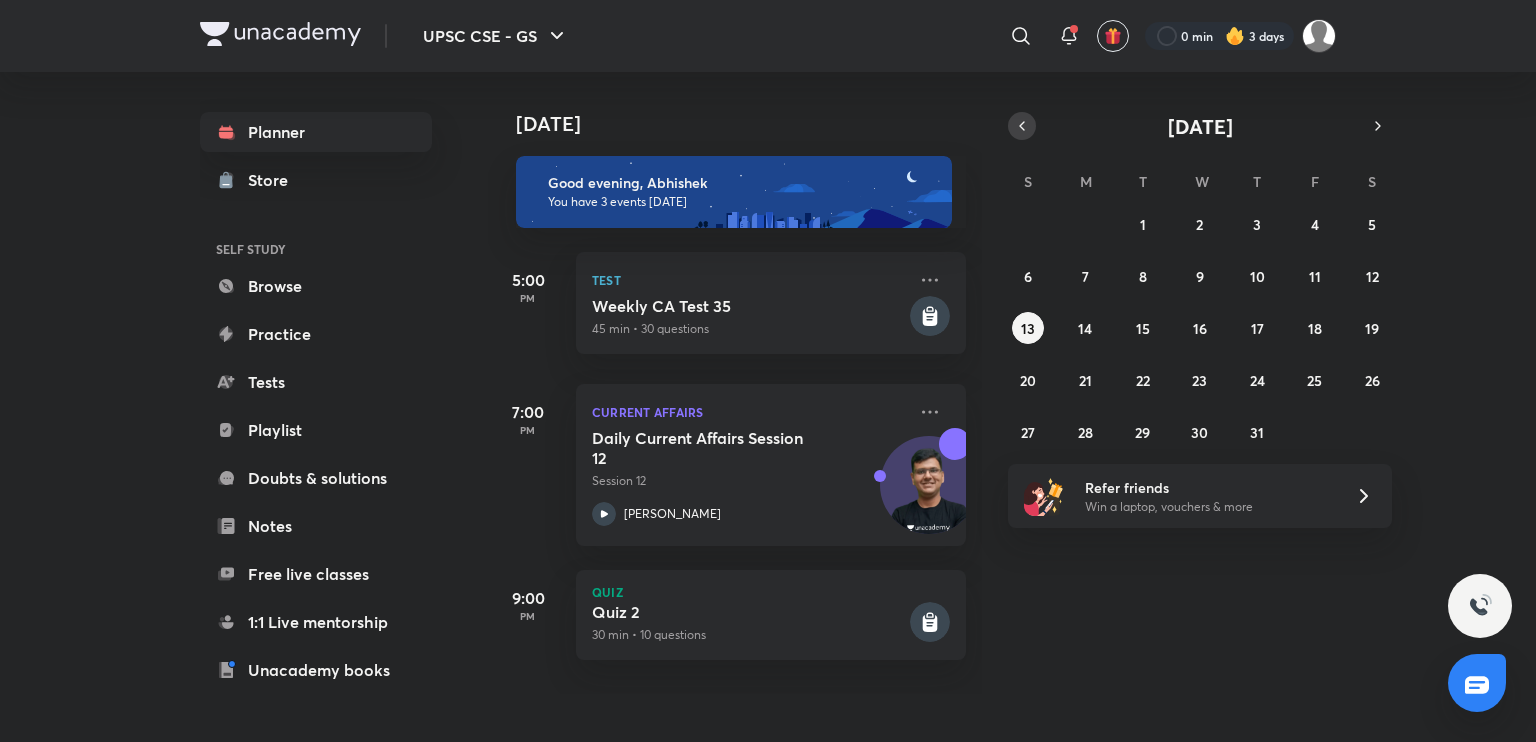 click 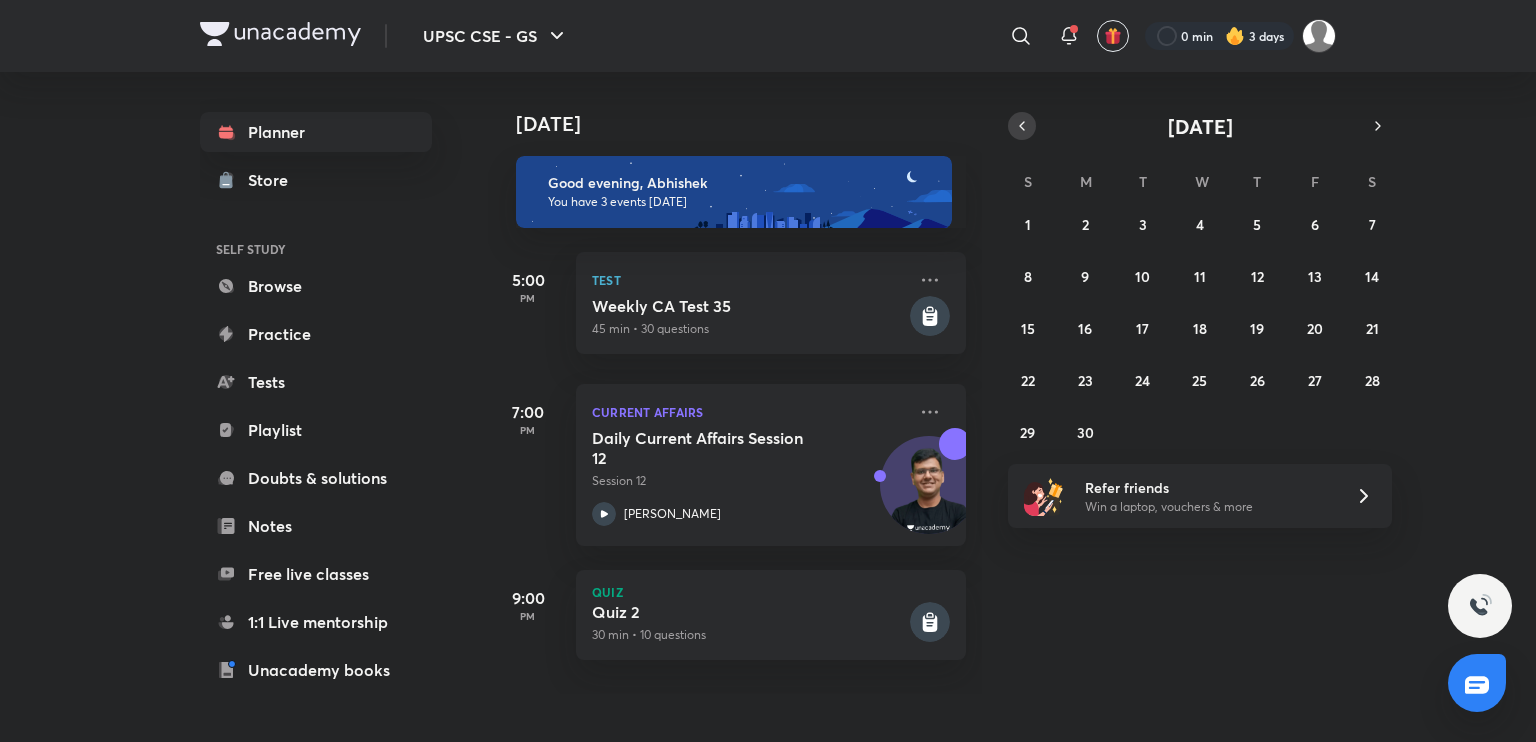 click 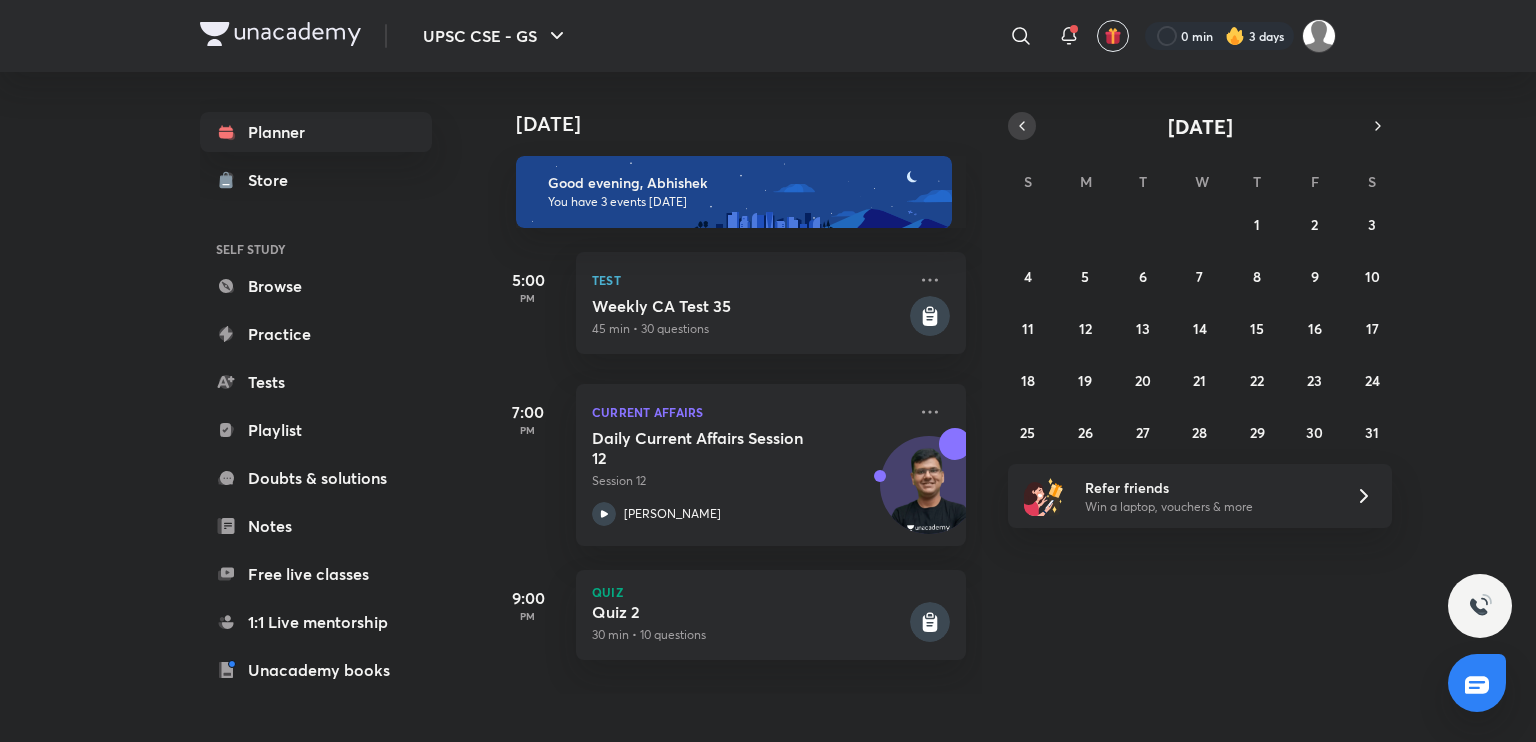 click 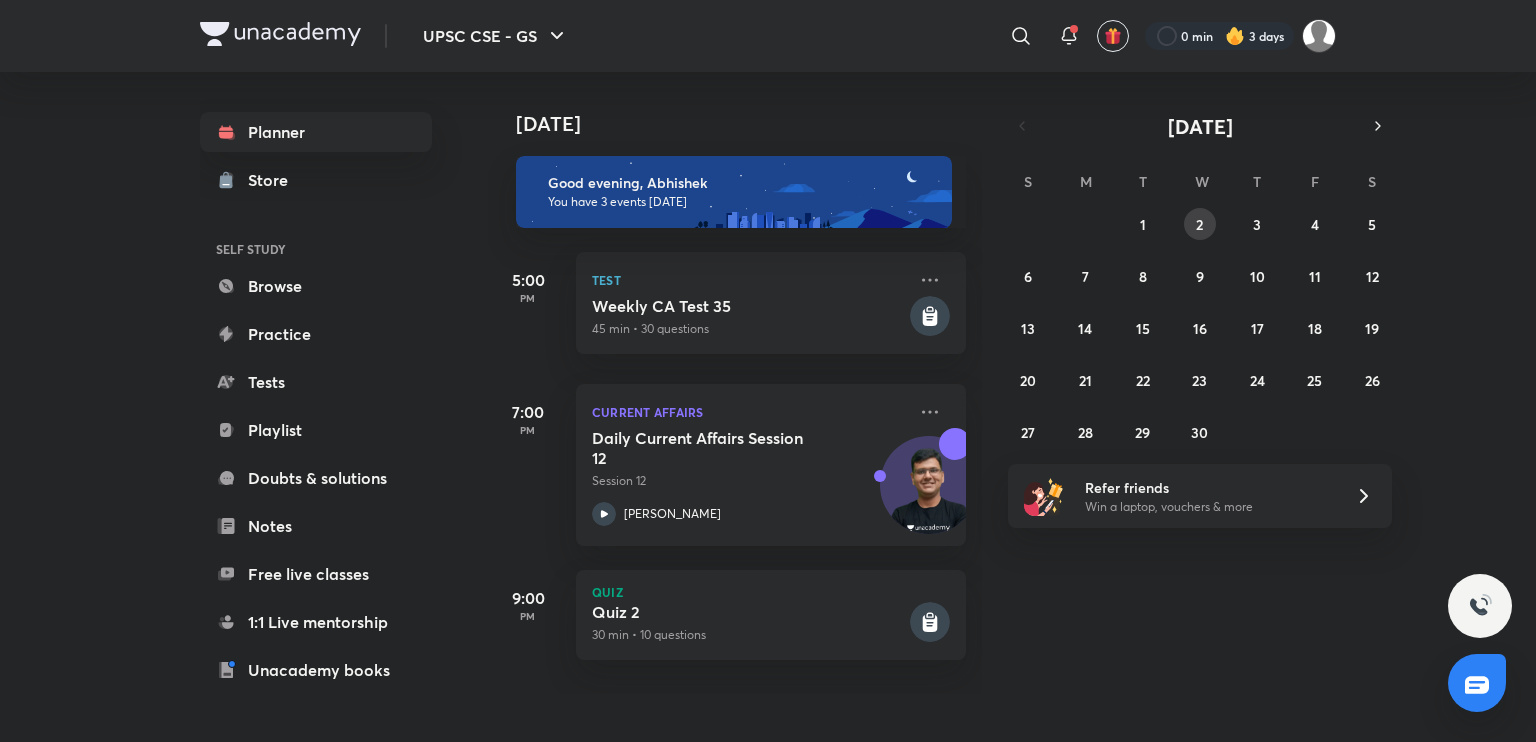 click on "30 31 1 2 3 4 5 6 7 8 9 10 11 12 13 14 15 16 17 18 19 20 21 22 23 24 25 26 27 28 29 30 1 2 3" at bounding box center (1200, 328) 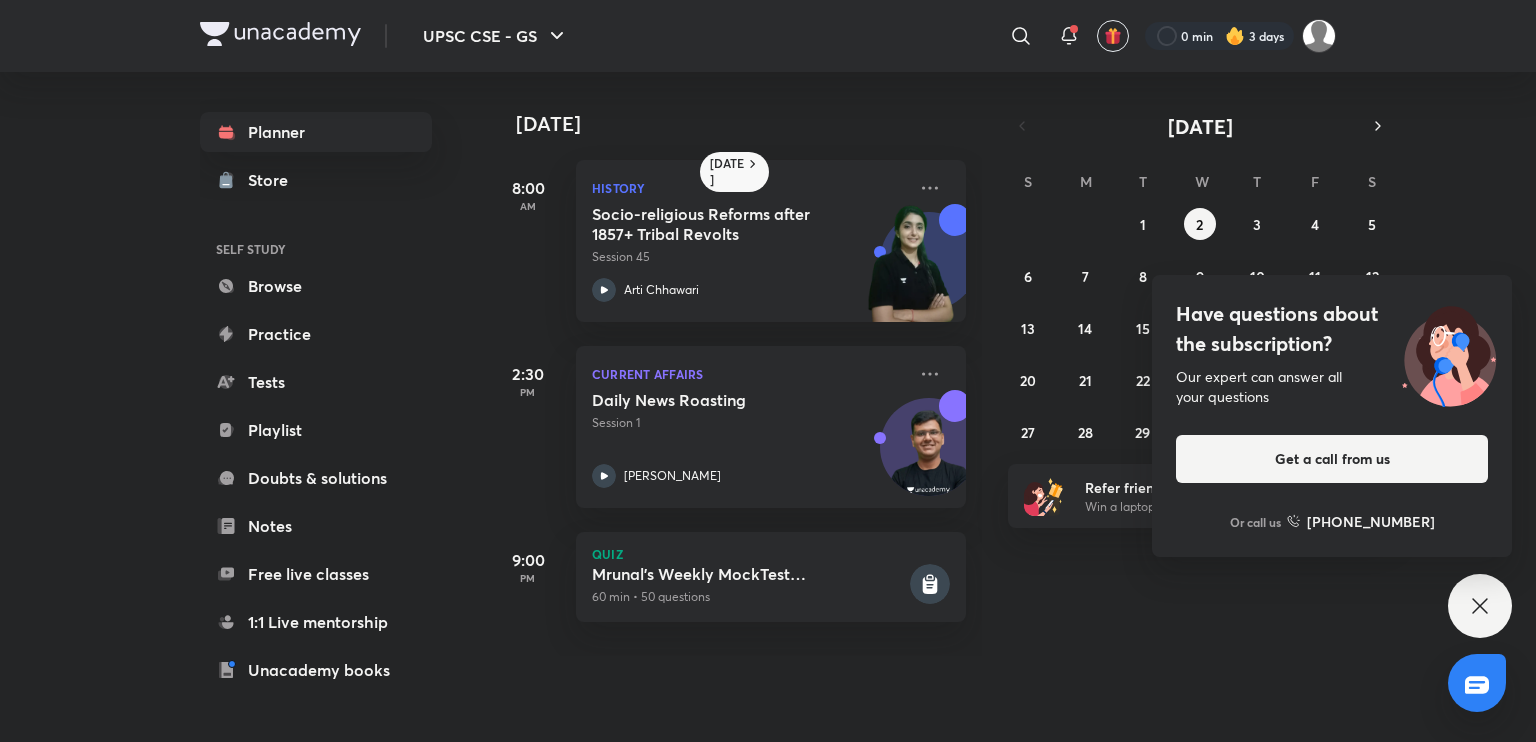 click on "Have questions about the subscription? Our expert can answer all your questions Get a call from us Or call us +91 8585858585" at bounding box center (1480, 606) 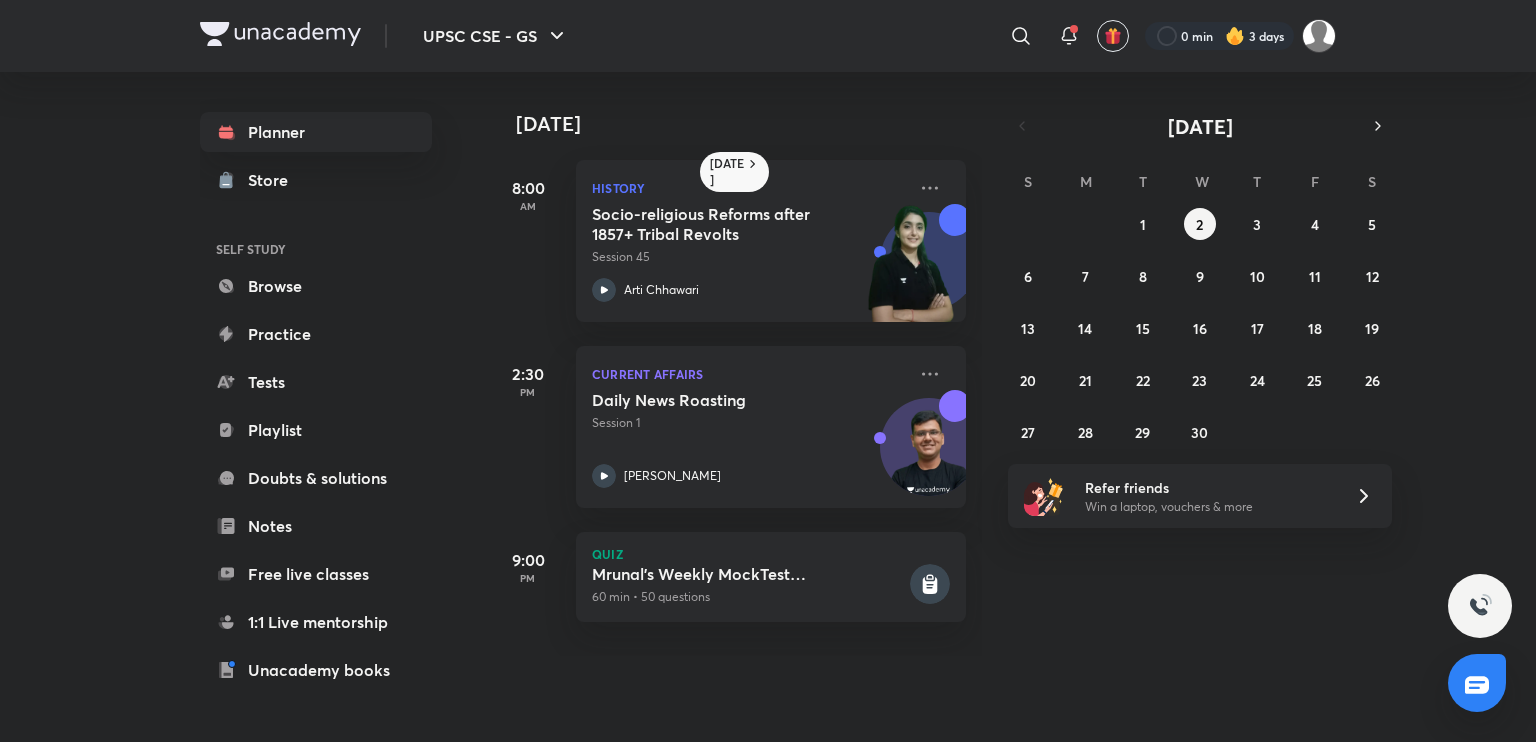 click at bounding box center (1477, 685) 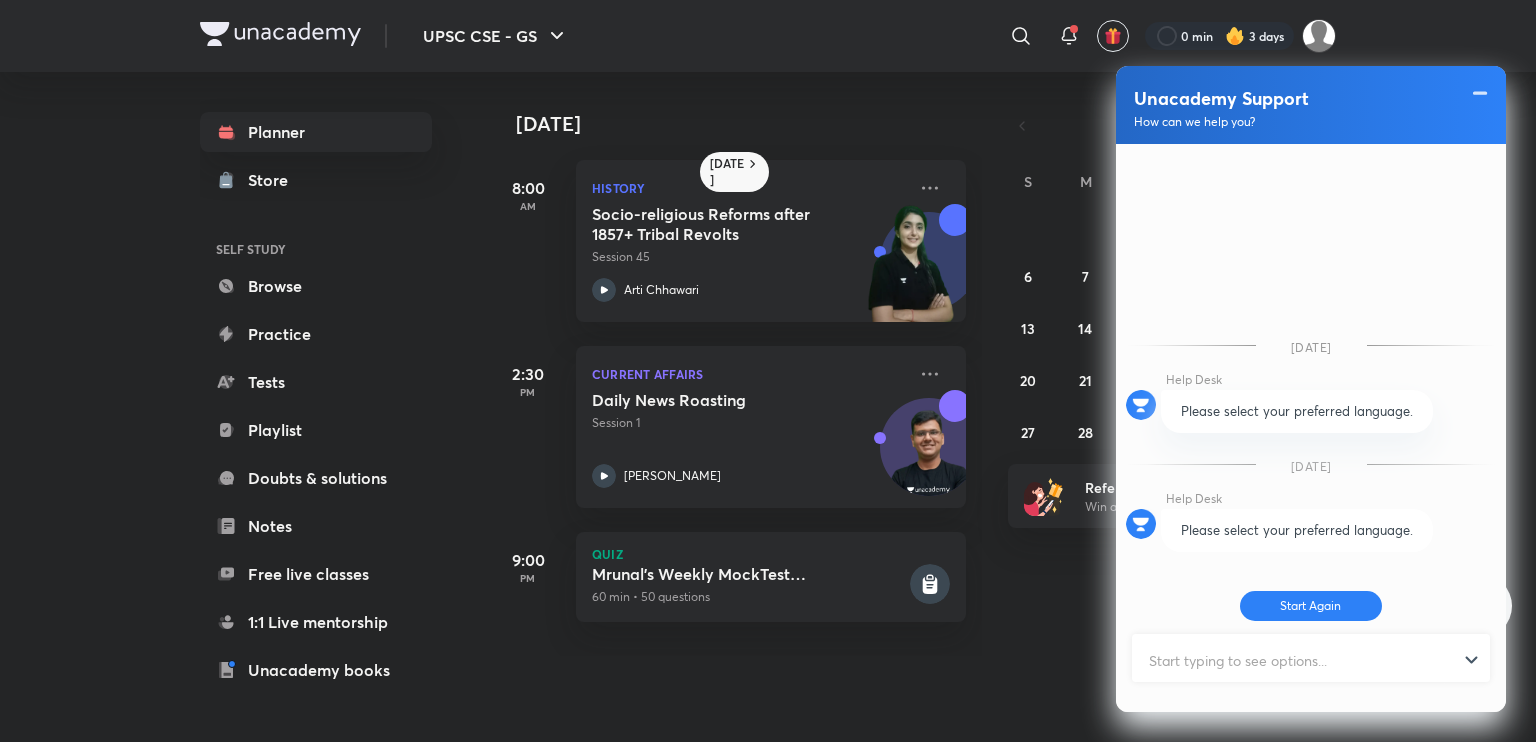 click on "2 April 8:00 AM History Socio-religious Reforms after 1857+ Tribal Revolts Session 45 Arti Chhawari 2:30 PM Current Affairs Daily News Roasting Session 1 Chandramouli Choudhary 9:00 PM Quiz Mrunal's Weekly MockTest Pillar_2D_FRBM, Deficit, Disinvestment 60 min • 50 questions" at bounding box center [735, 364] 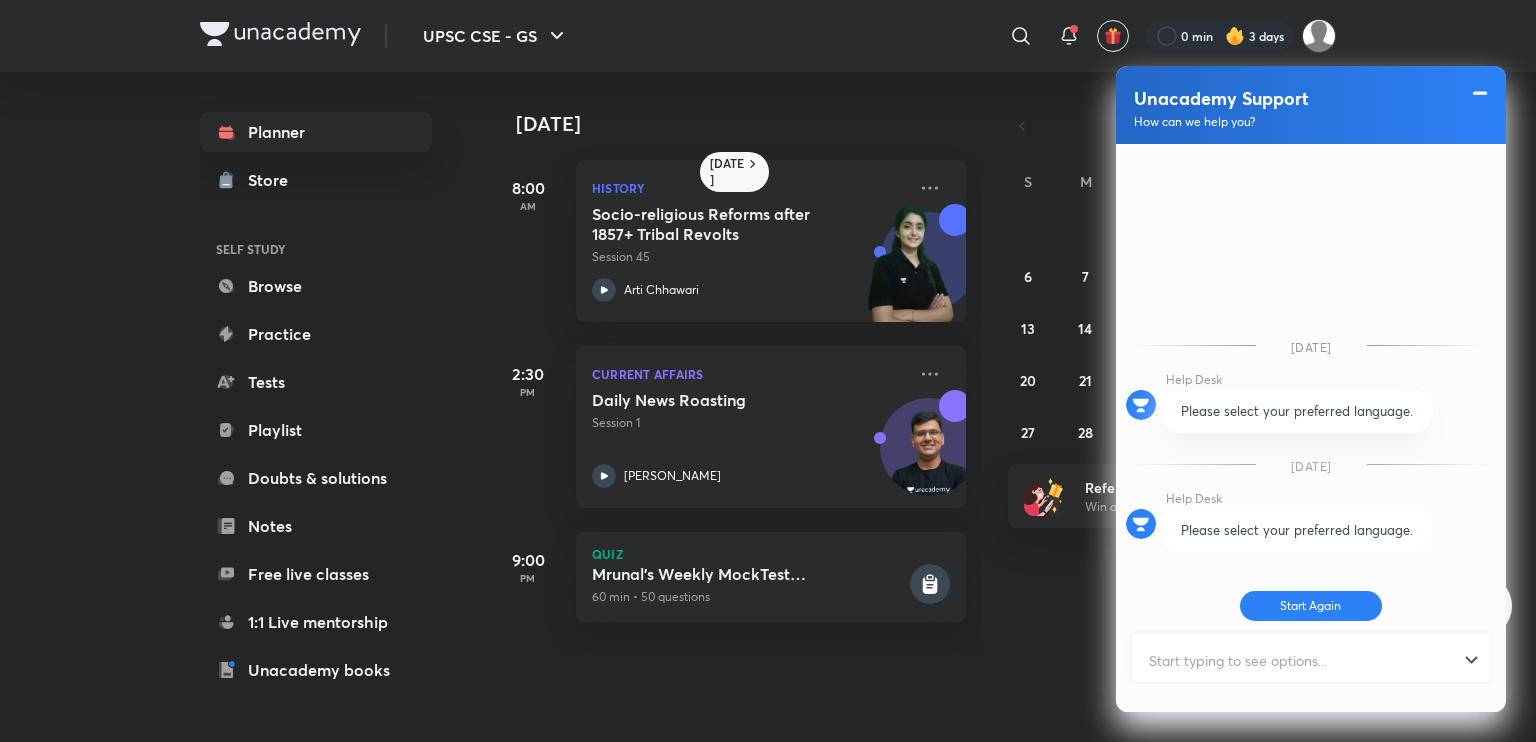 click at bounding box center [1480, 93] 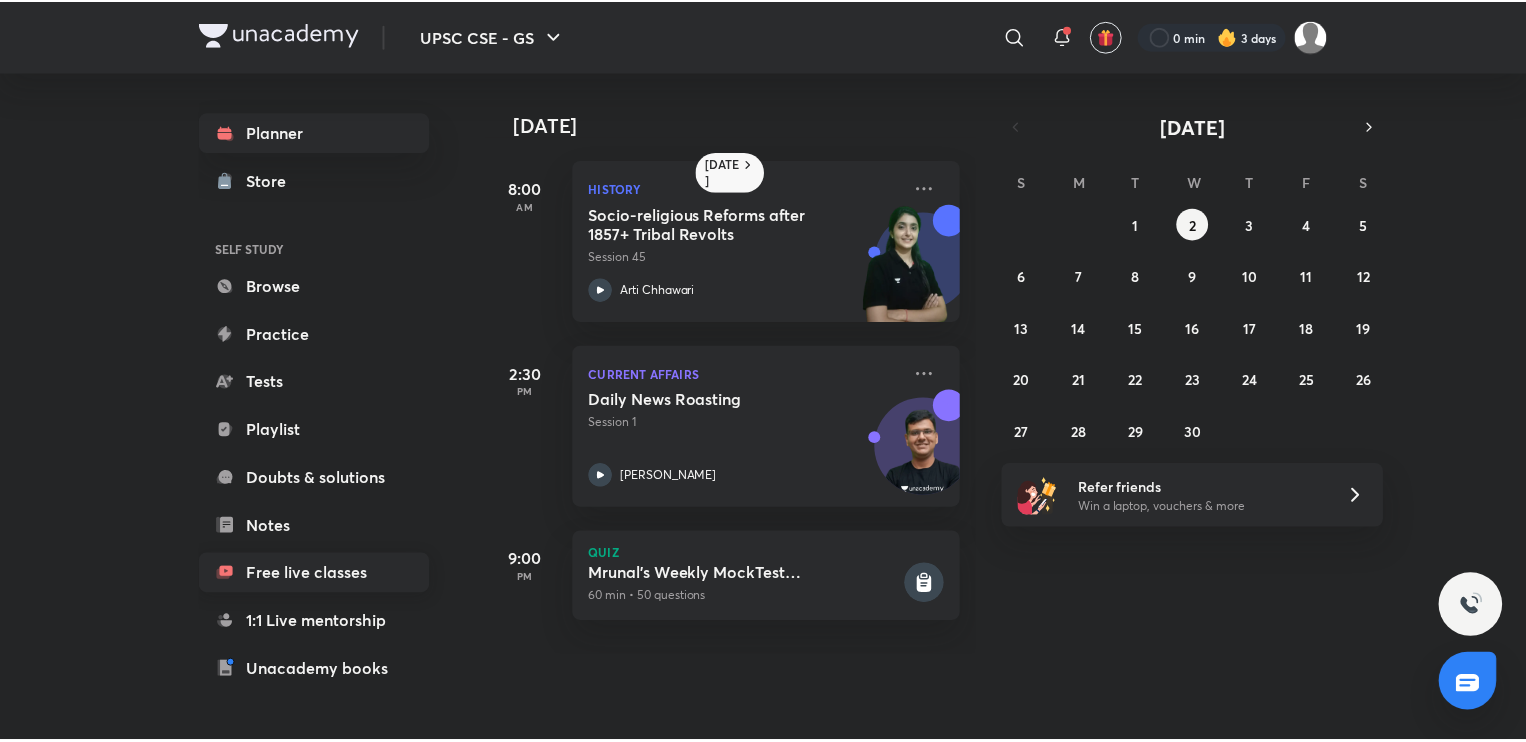scroll, scrollTop: 157, scrollLeft: 0, axis: vertical 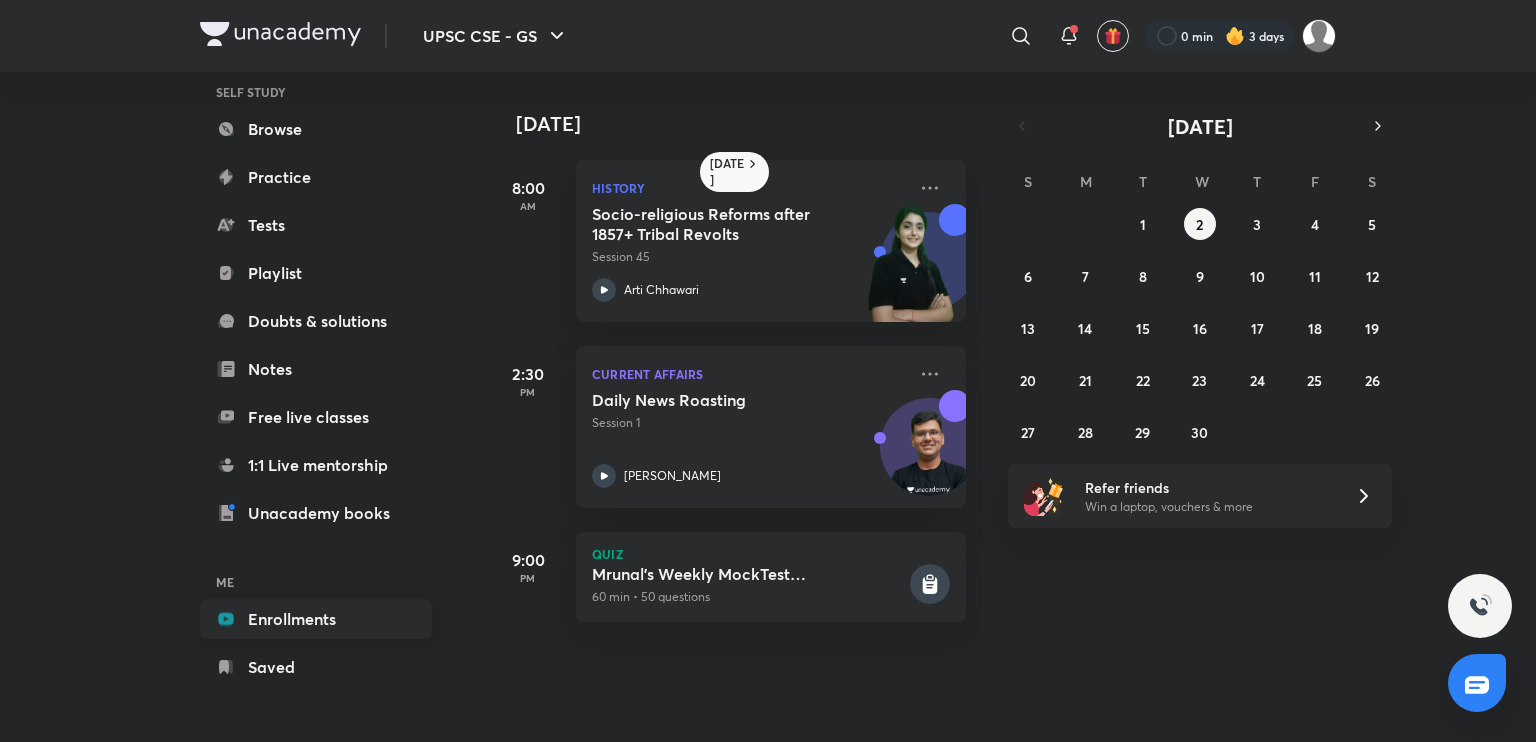 click on "Enrollments" at bounding box center (316, 619) 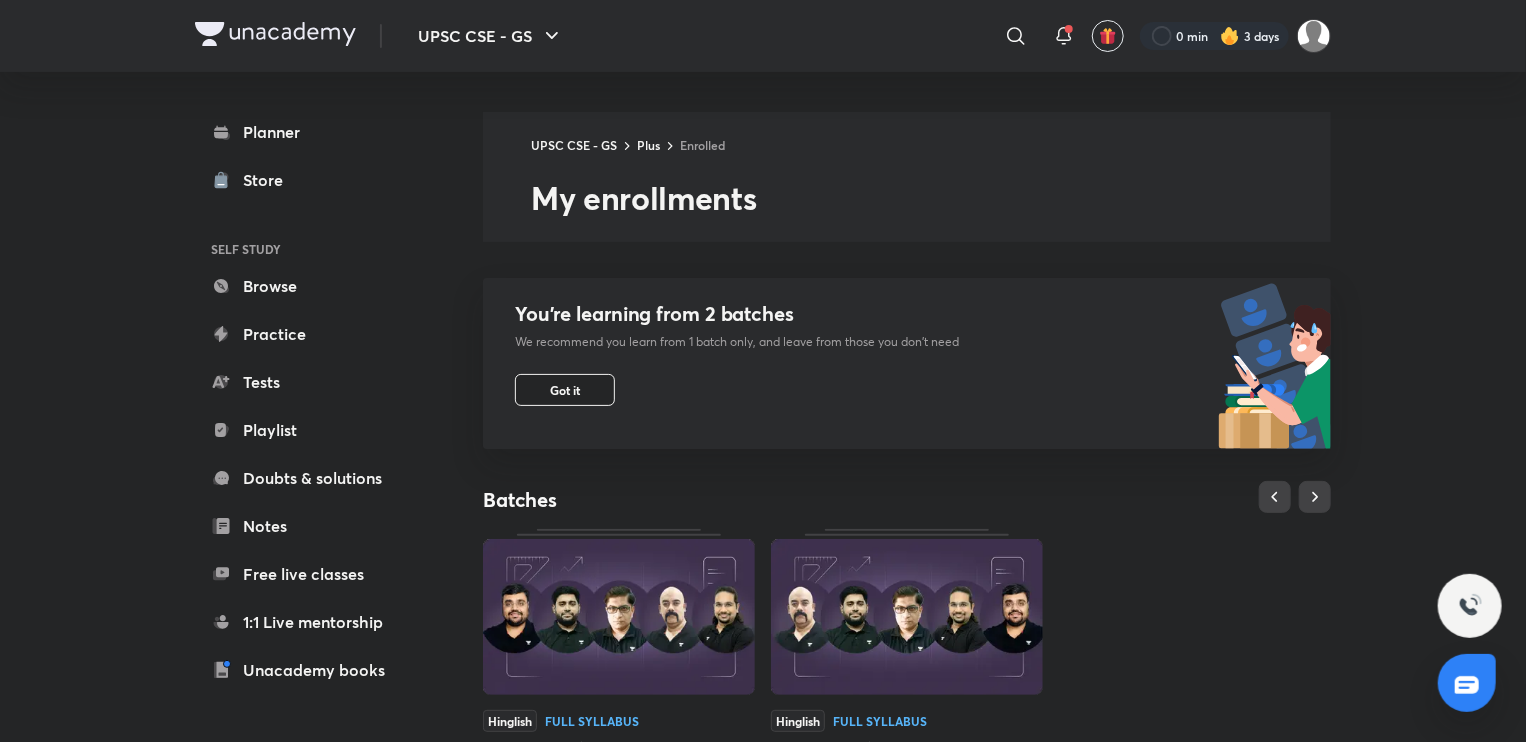 click on "Got it" at bounding box center (565, 390) 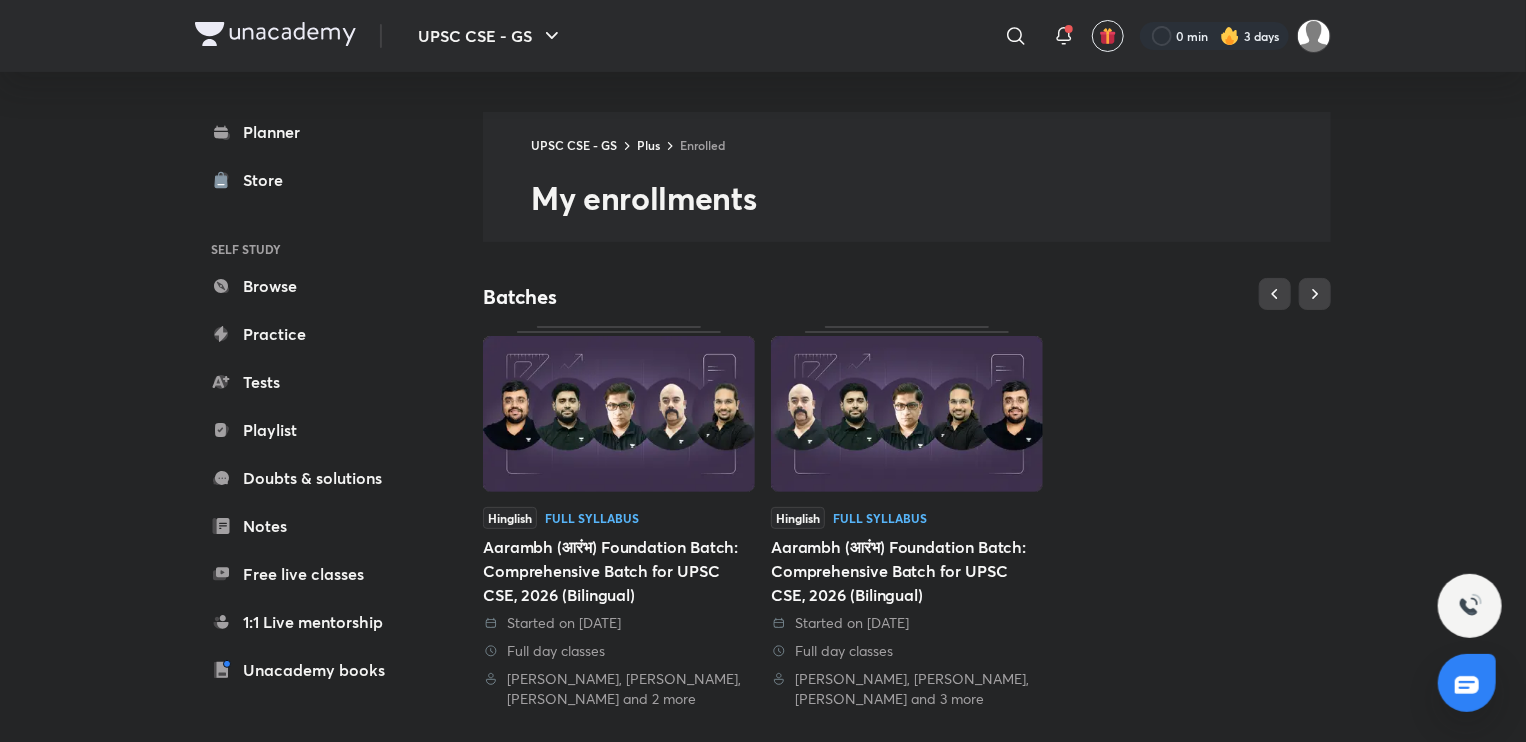 click at bounding box center (907, 414) 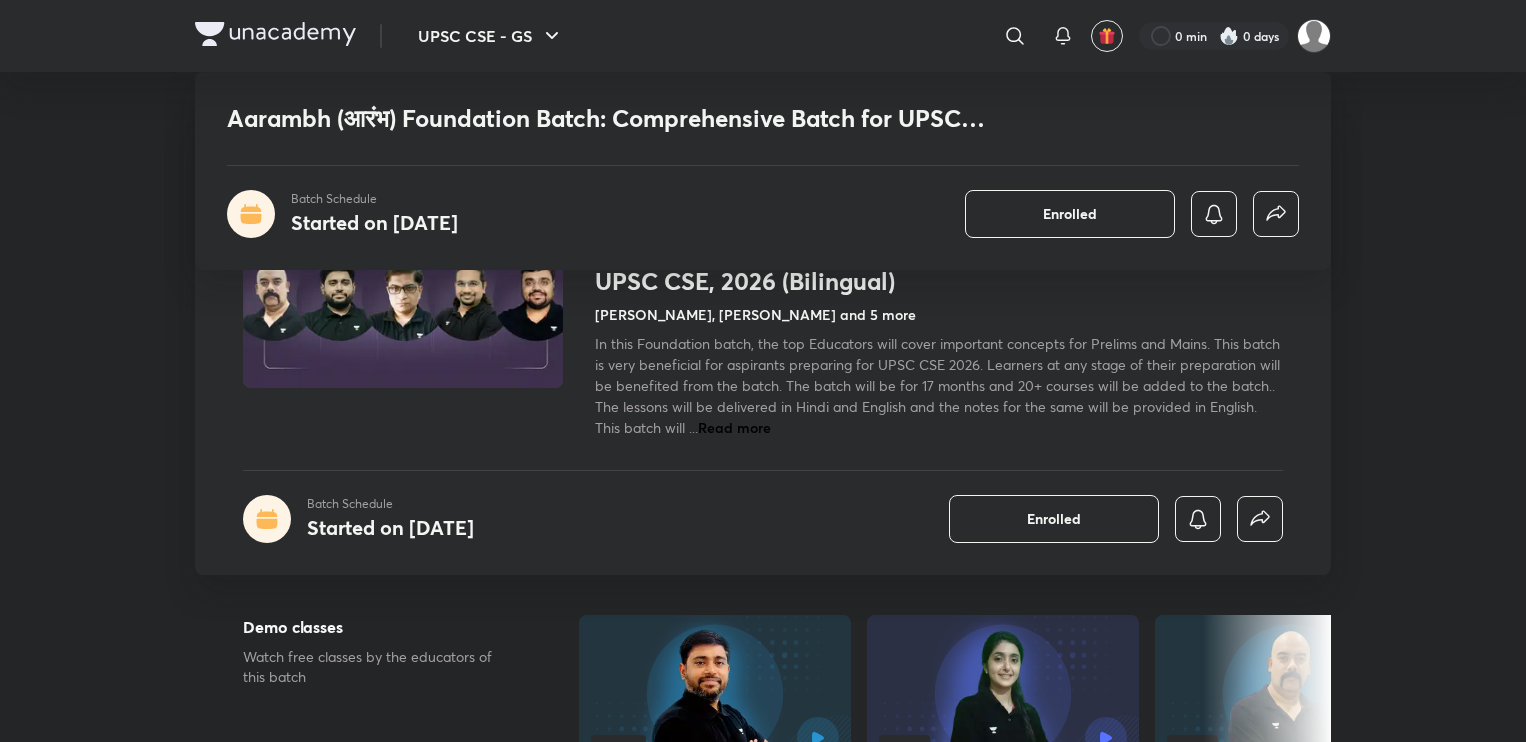 scroll, scrollTop: 324, scrollLeft: 0, axis: vertical 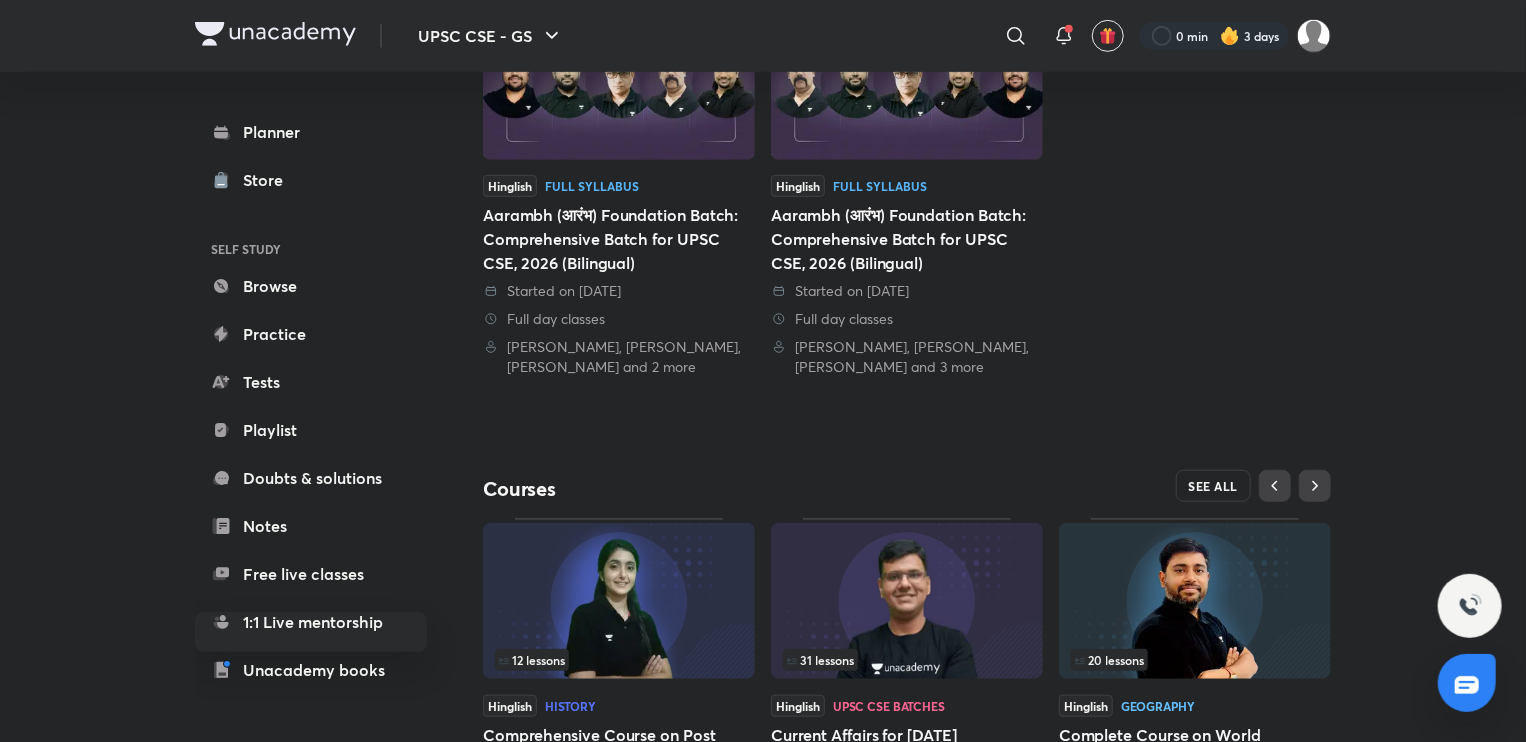 click on "SEE ALL" at bounding box center [1214, 486] 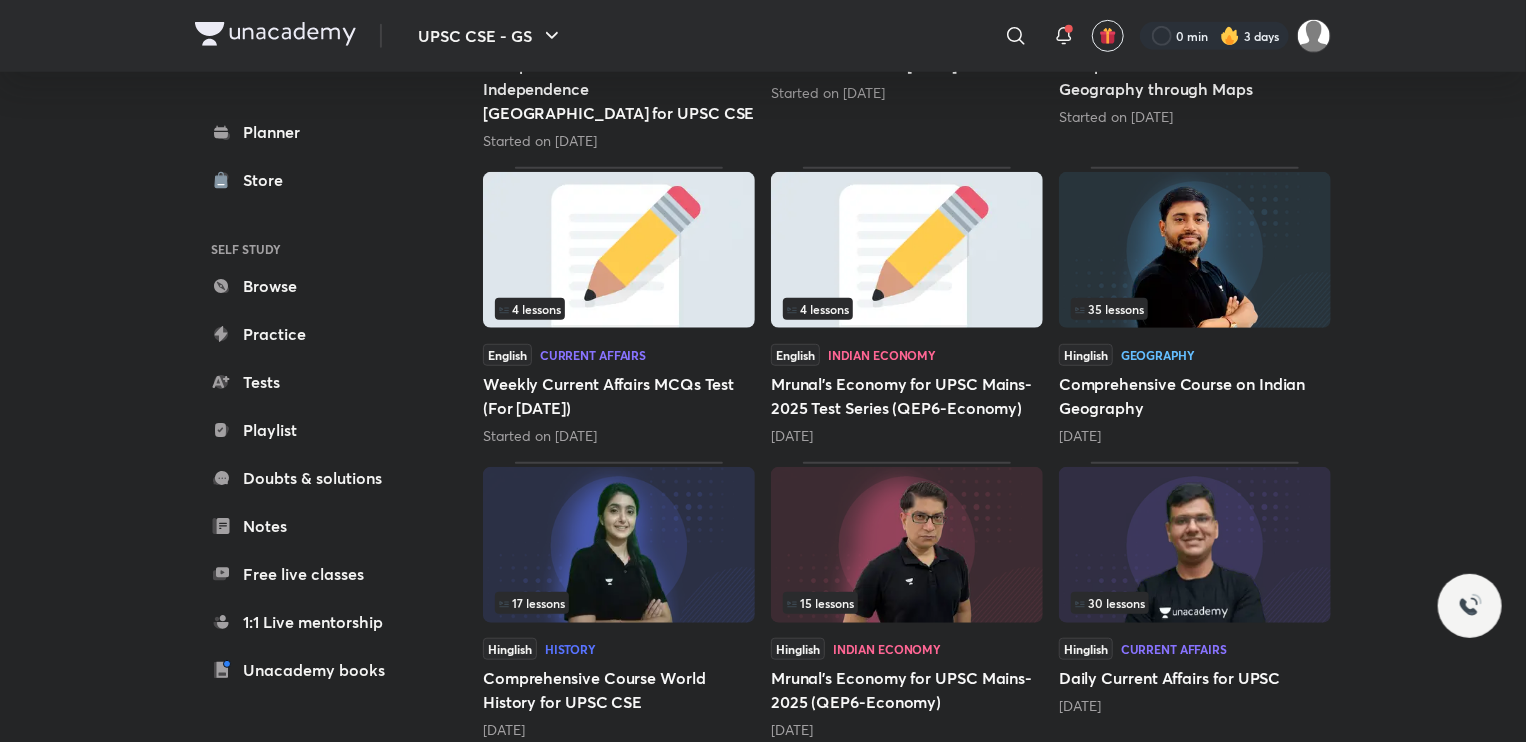 scroll, scrollTop: 0, scrollLeft: 0, axis: both 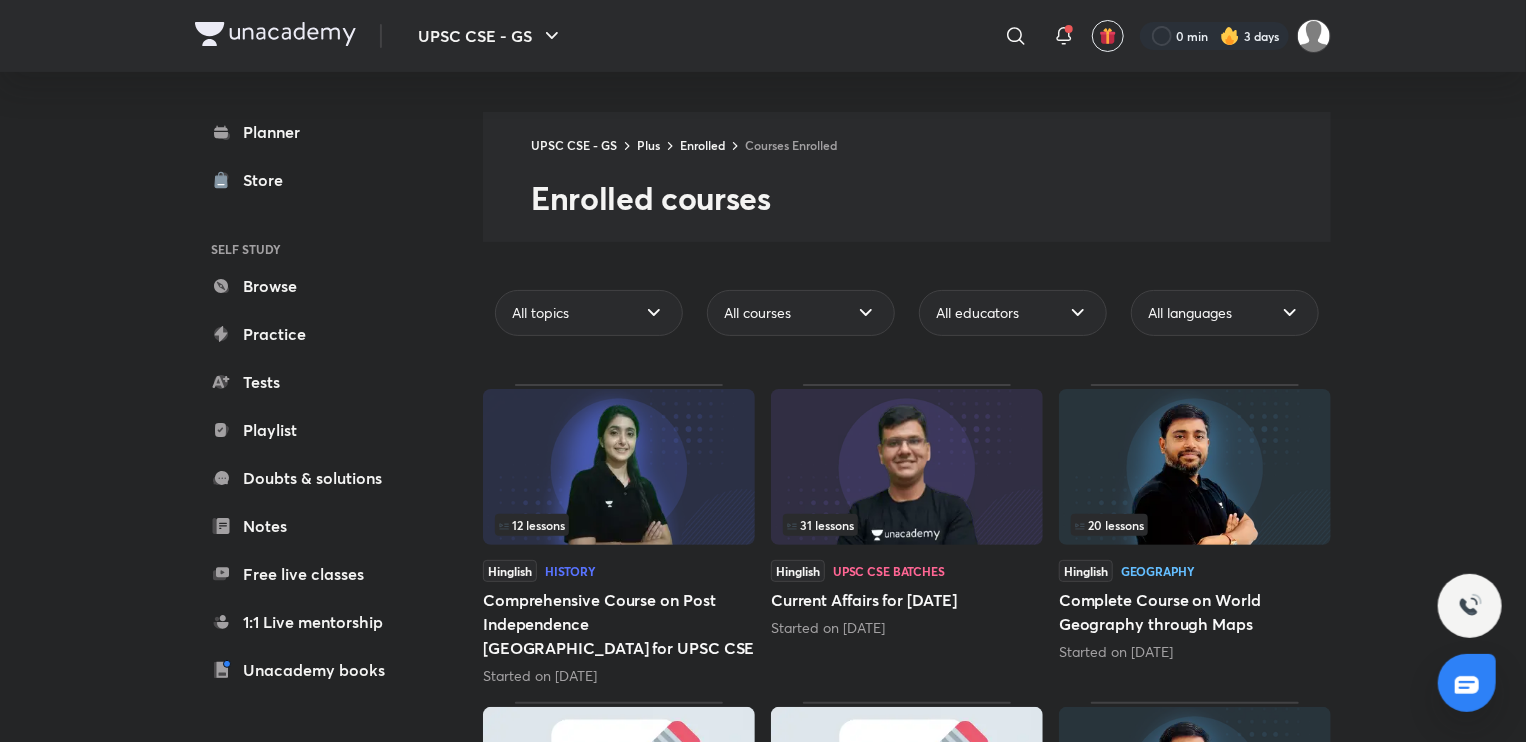 click at bounding box center (619, 467) 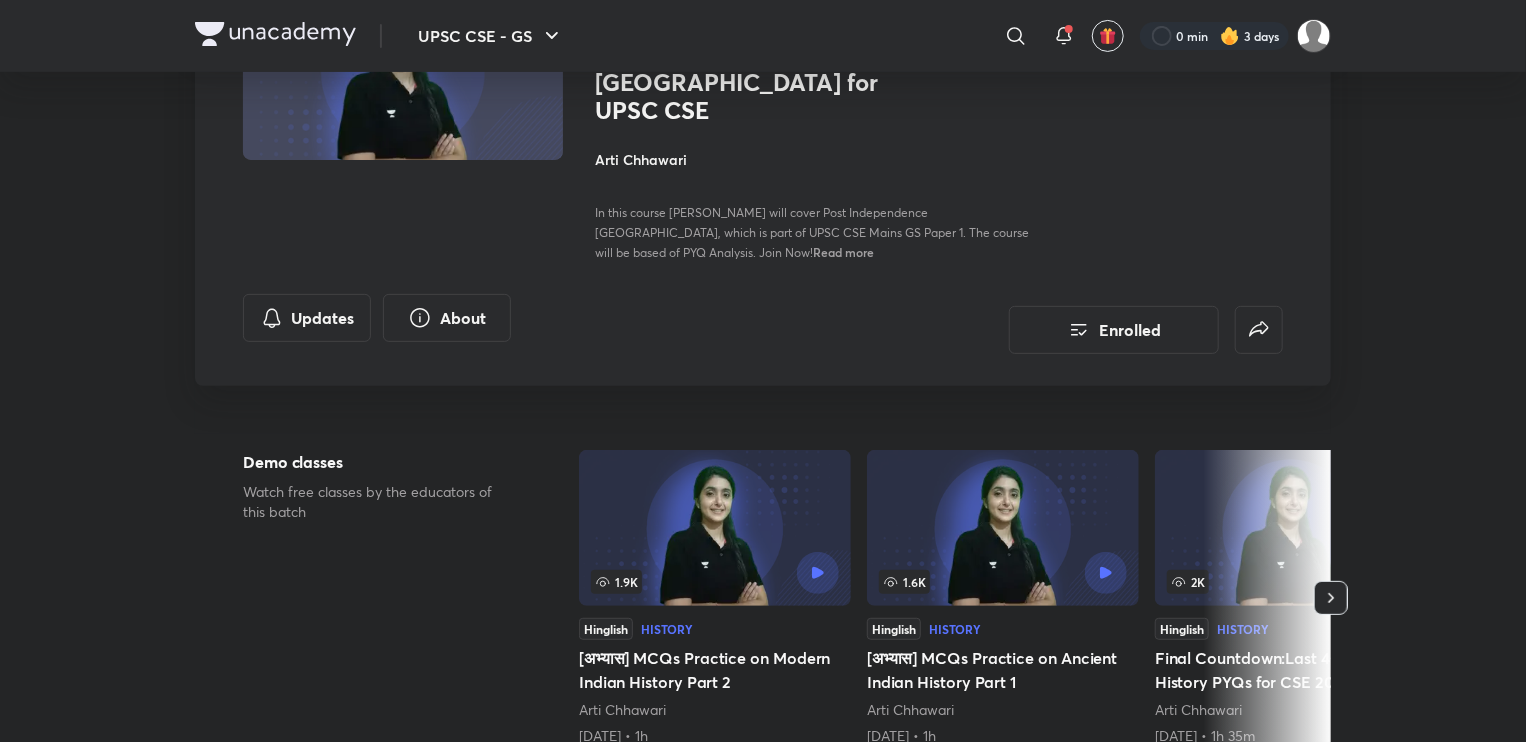scroll, scrollTop: 235, scrollLeft: 0, axis: vertical 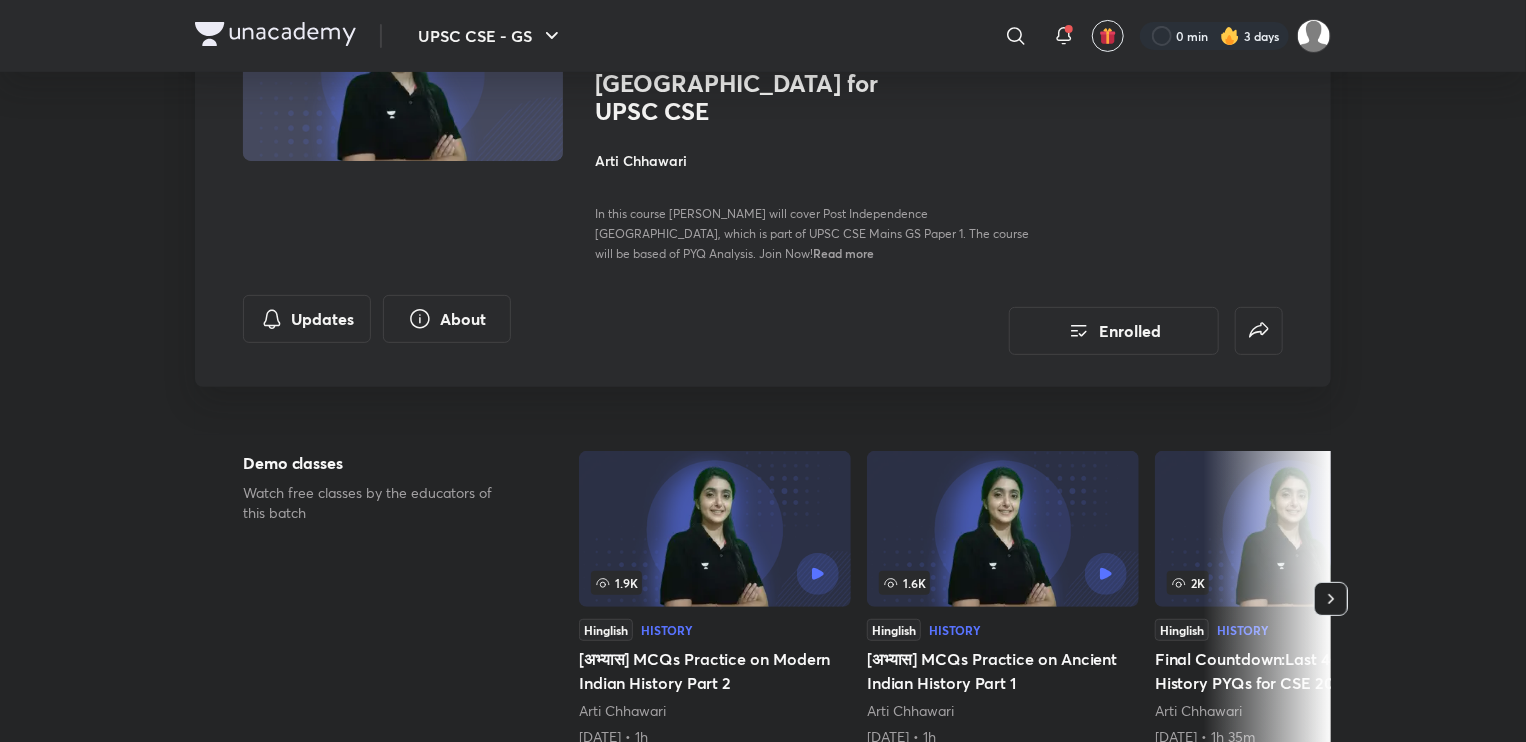 click 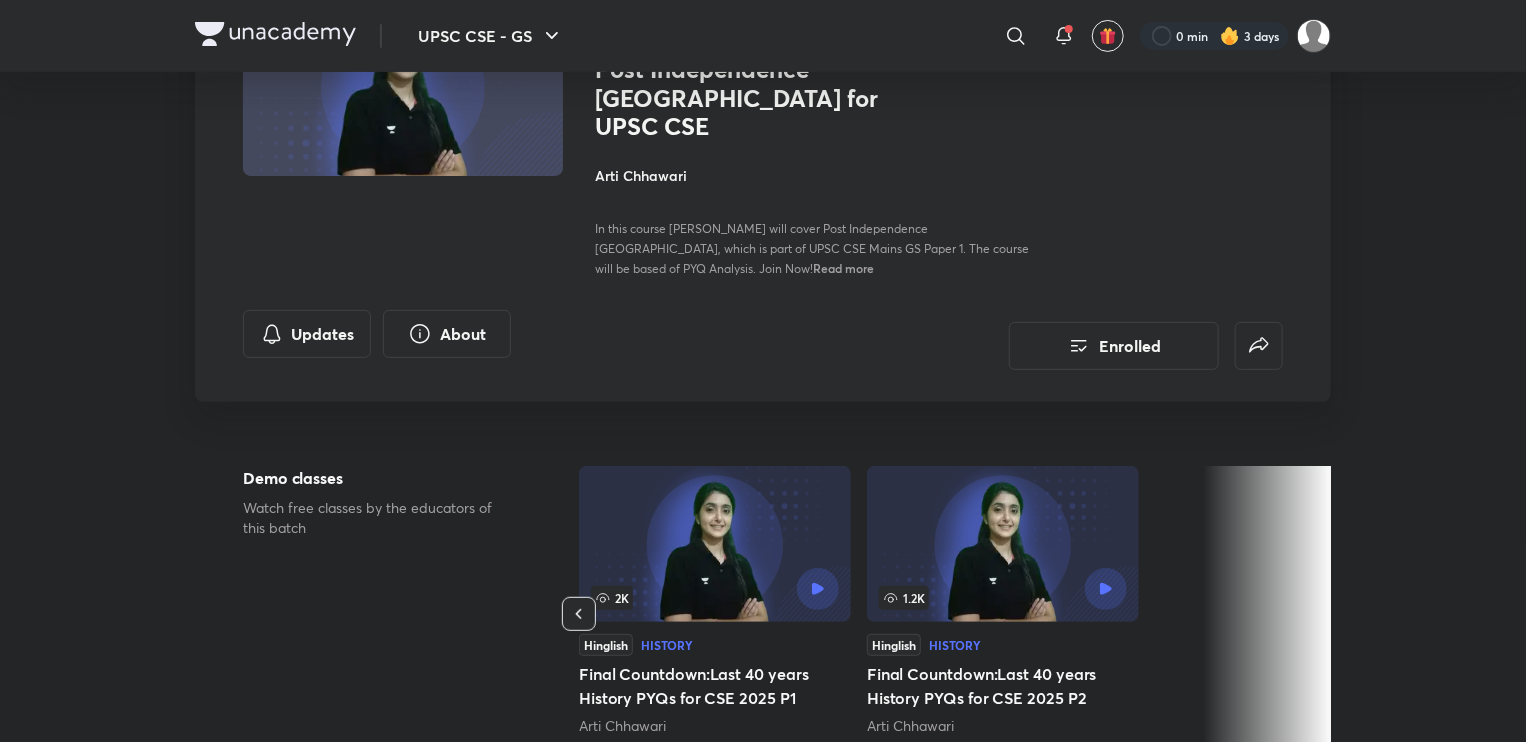 scroll, scrollTop: 219, scrollLeft: 0, axis: vertical 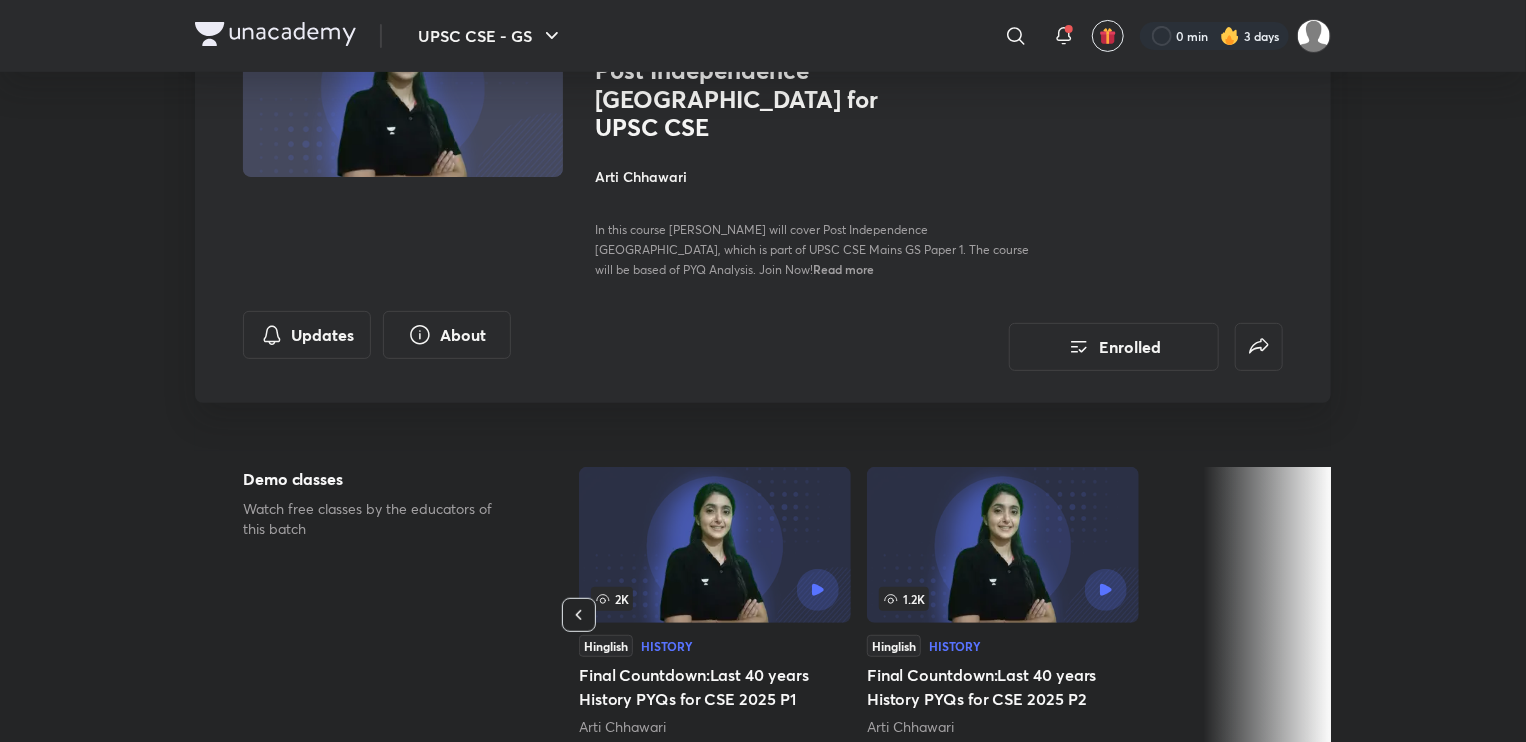 click at bounding box center (579, 615) 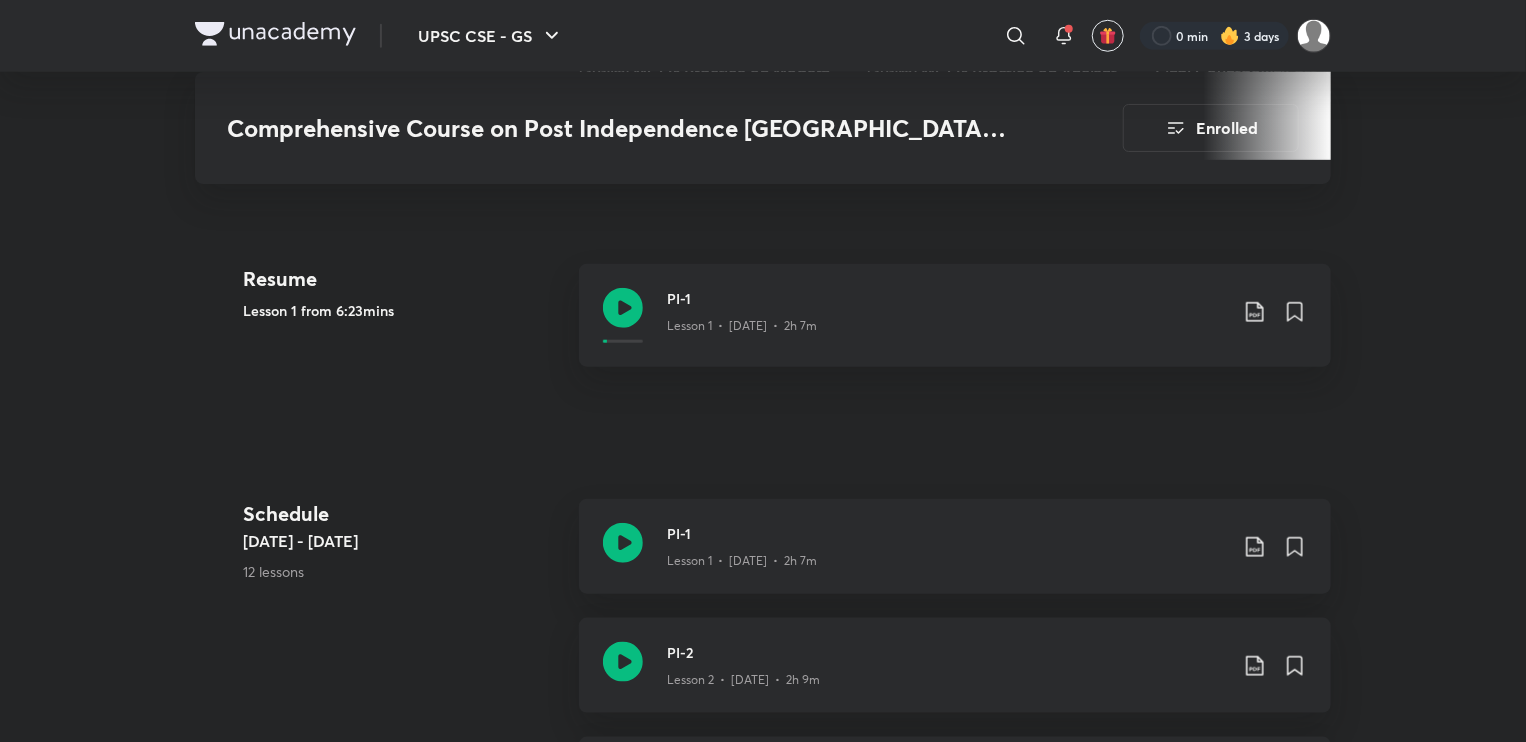 scroll, scrollTop: 688, scrollLeft: 0, axis: vertical 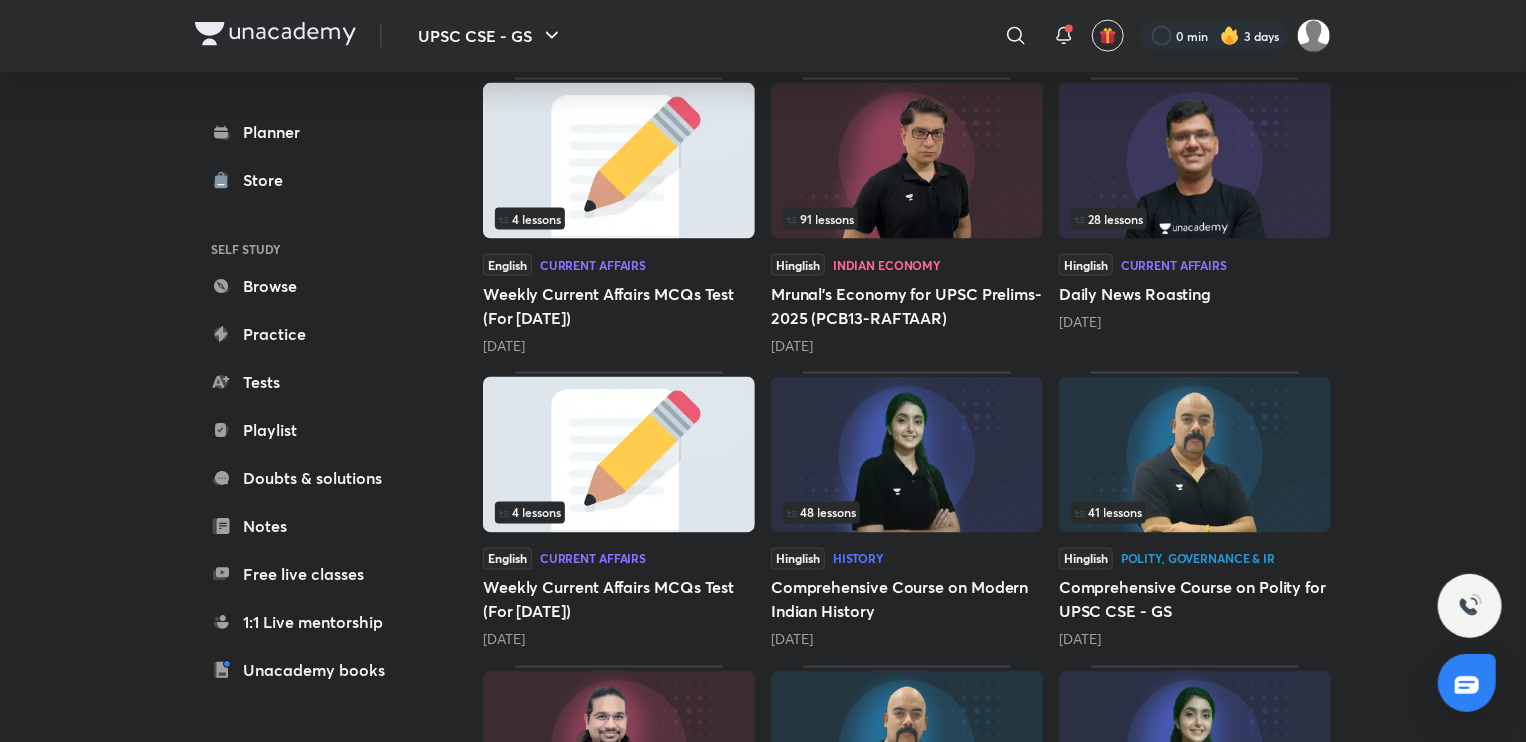 click at bounding box center [907, 455] 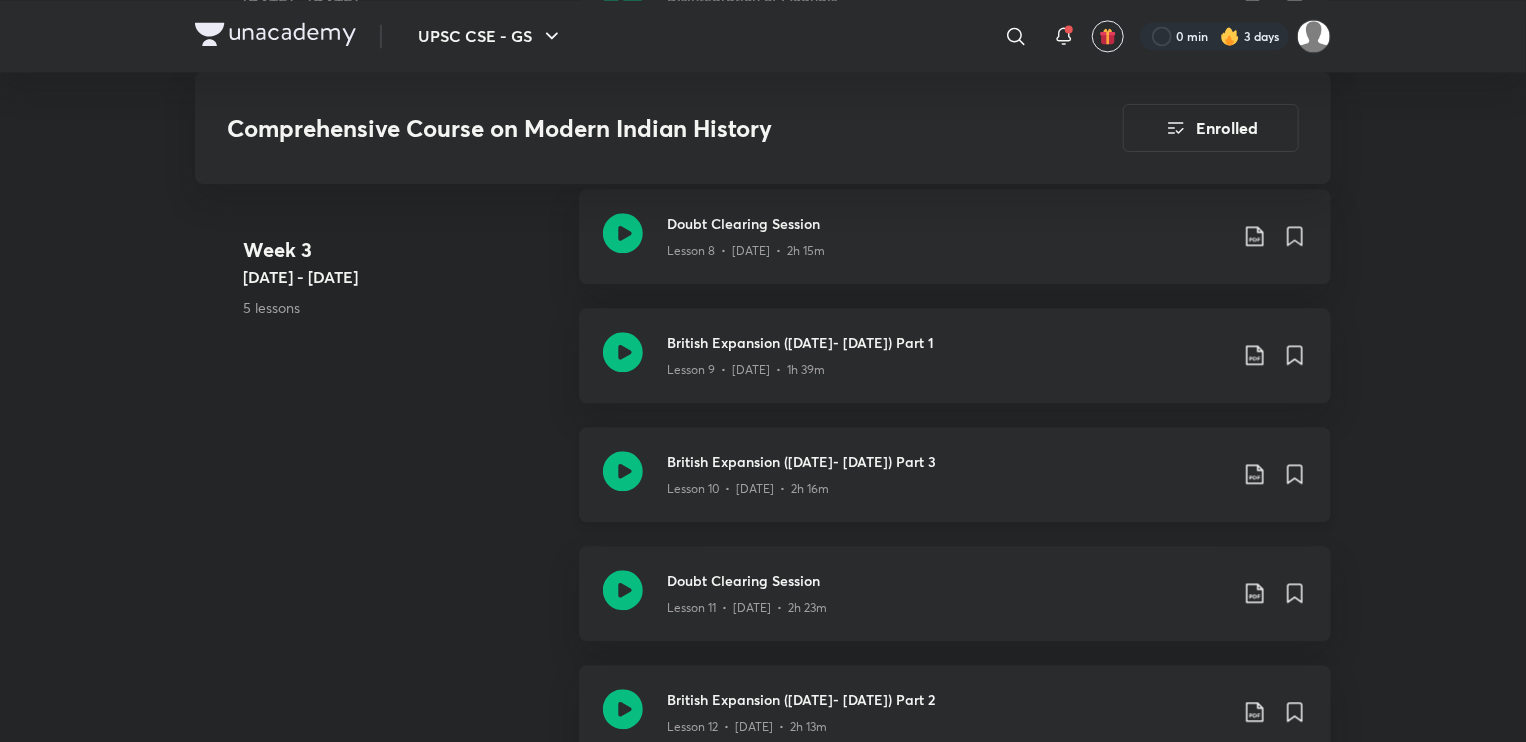 scroll, scrollTop: 2239, scrollLeft: 0, axis: vertical 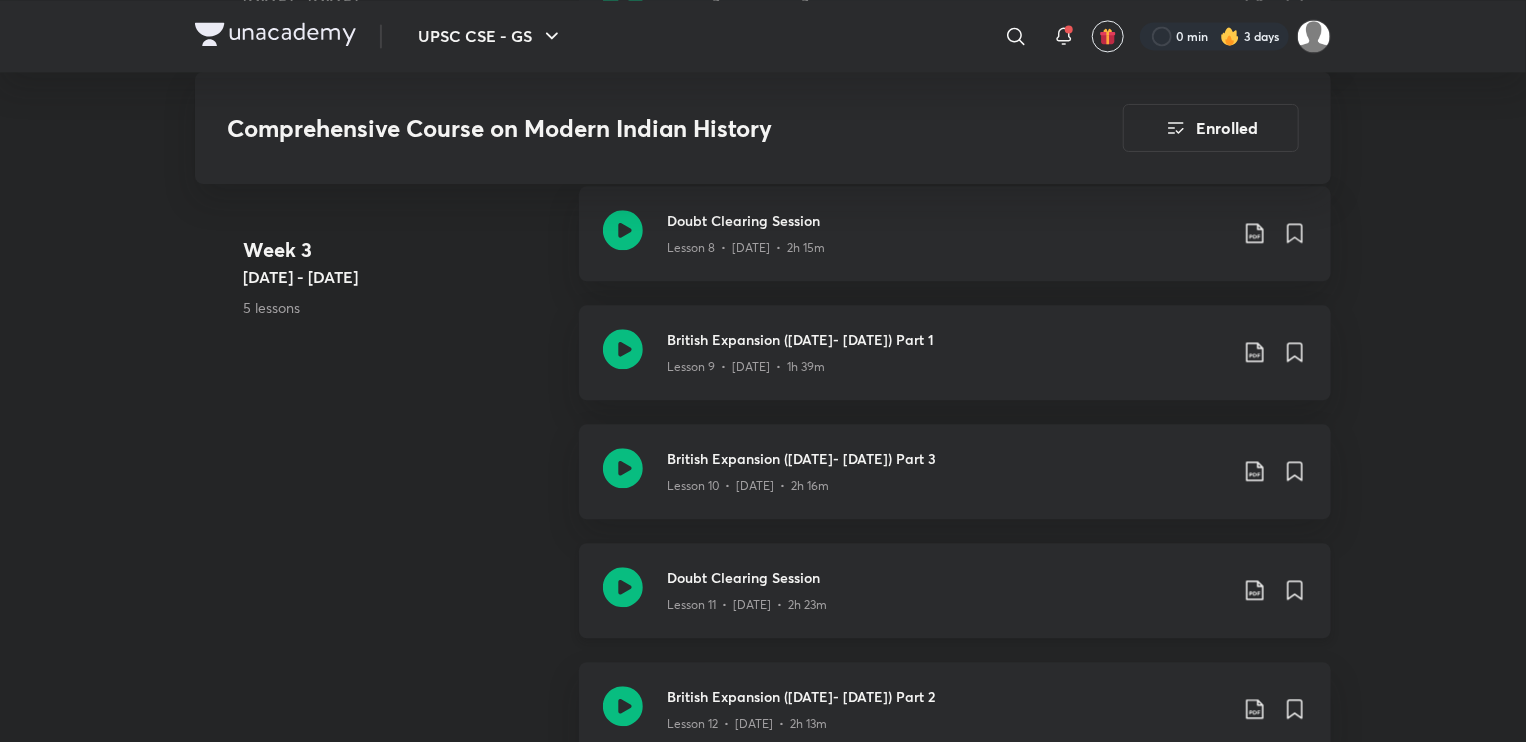 click on "Lesson 11  •  Feb 14  •  2h 23m" at bounding box center (747, 605) 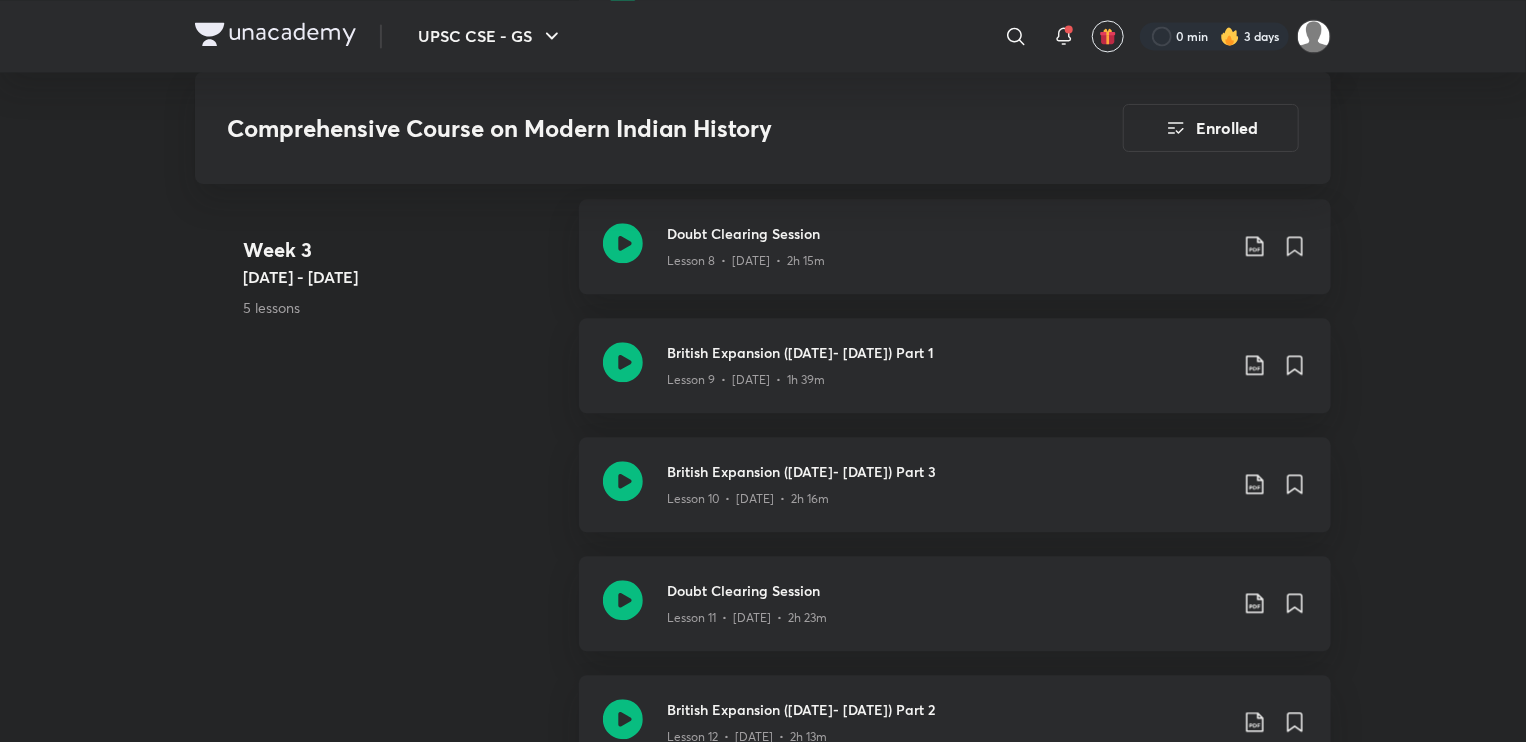scroll, scrollTop: 2227, scrollLeft: 0, axis: vertical 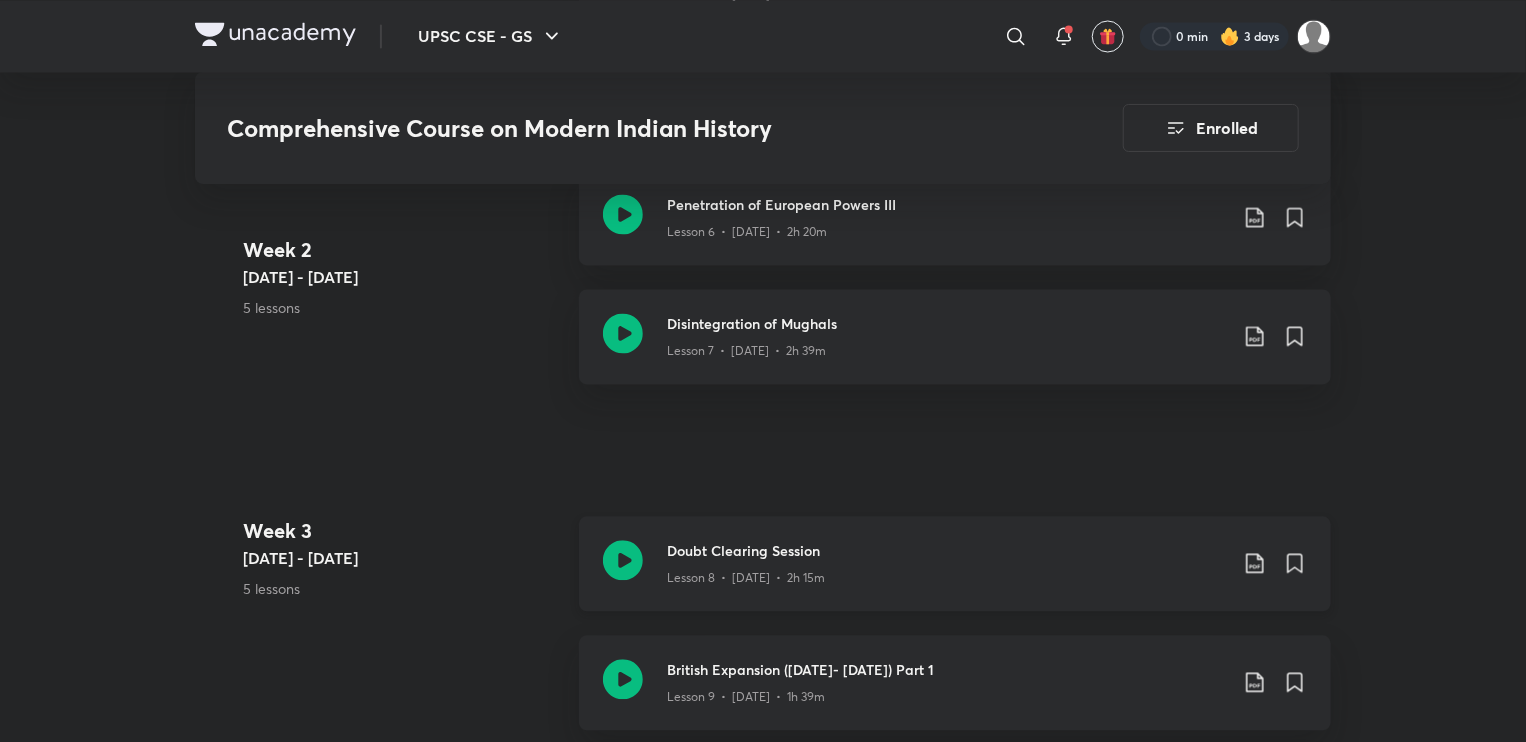 click 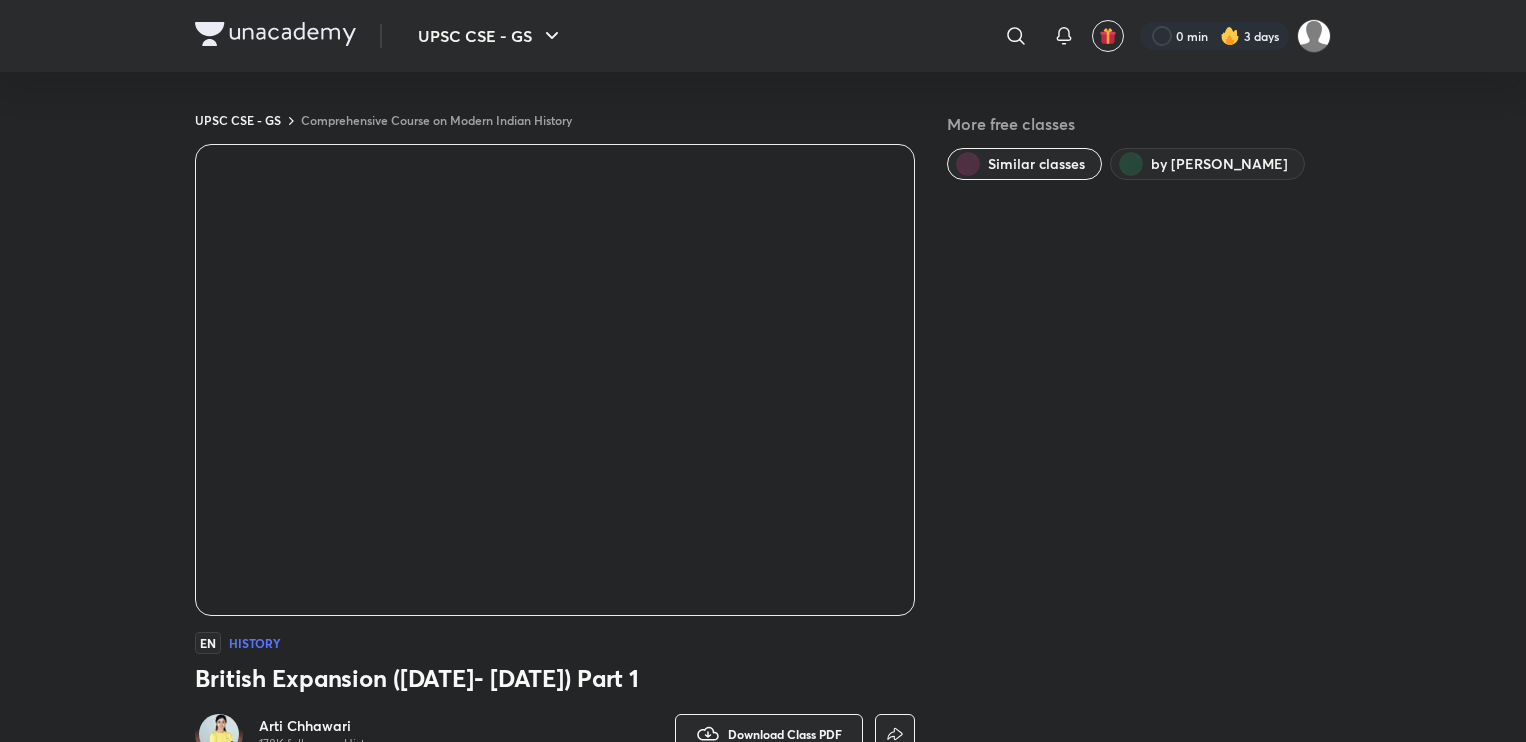 scroll, scrollTop: 0, scrollLeft: 0, axis: both 